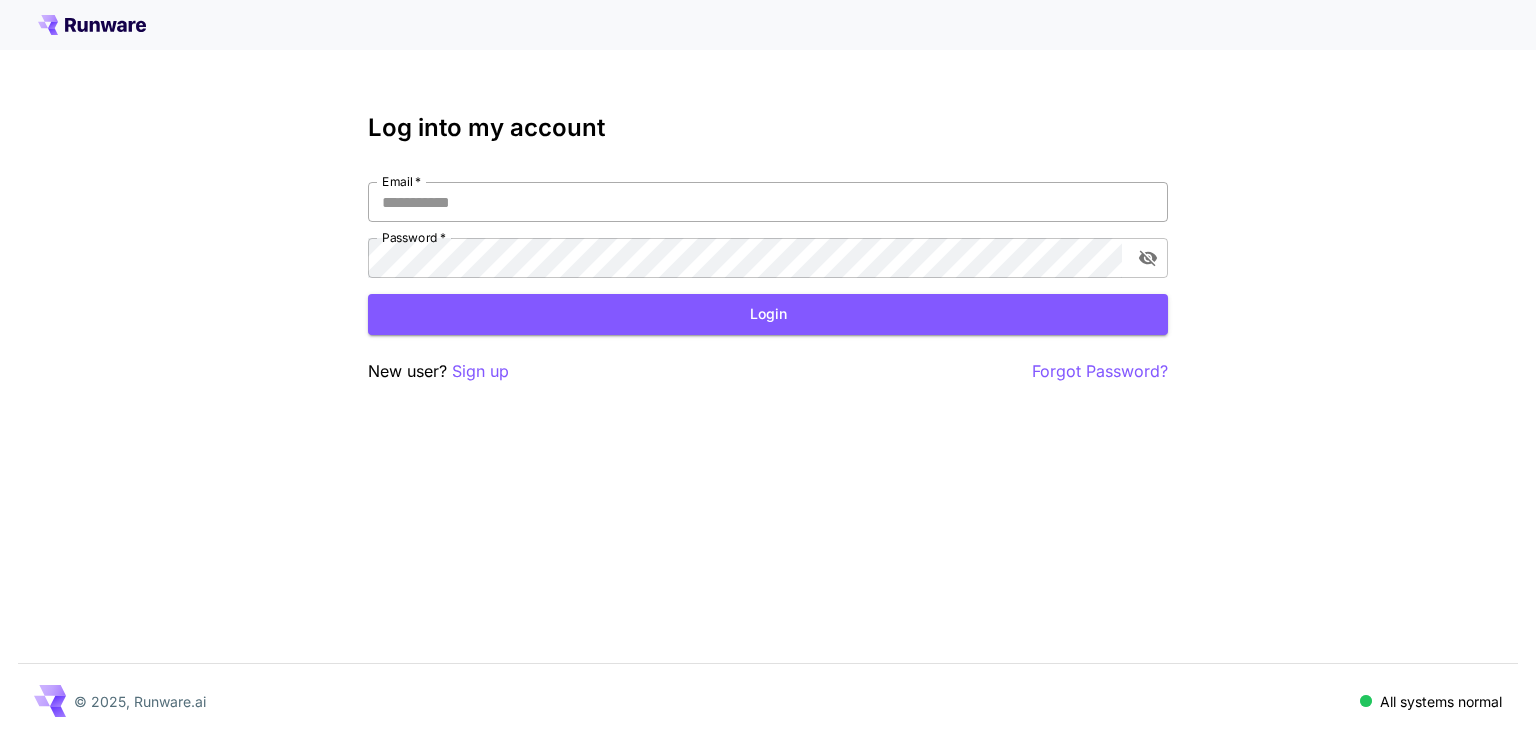 scroll, scrollTop: 0, scrollLeft: 0, axis: both 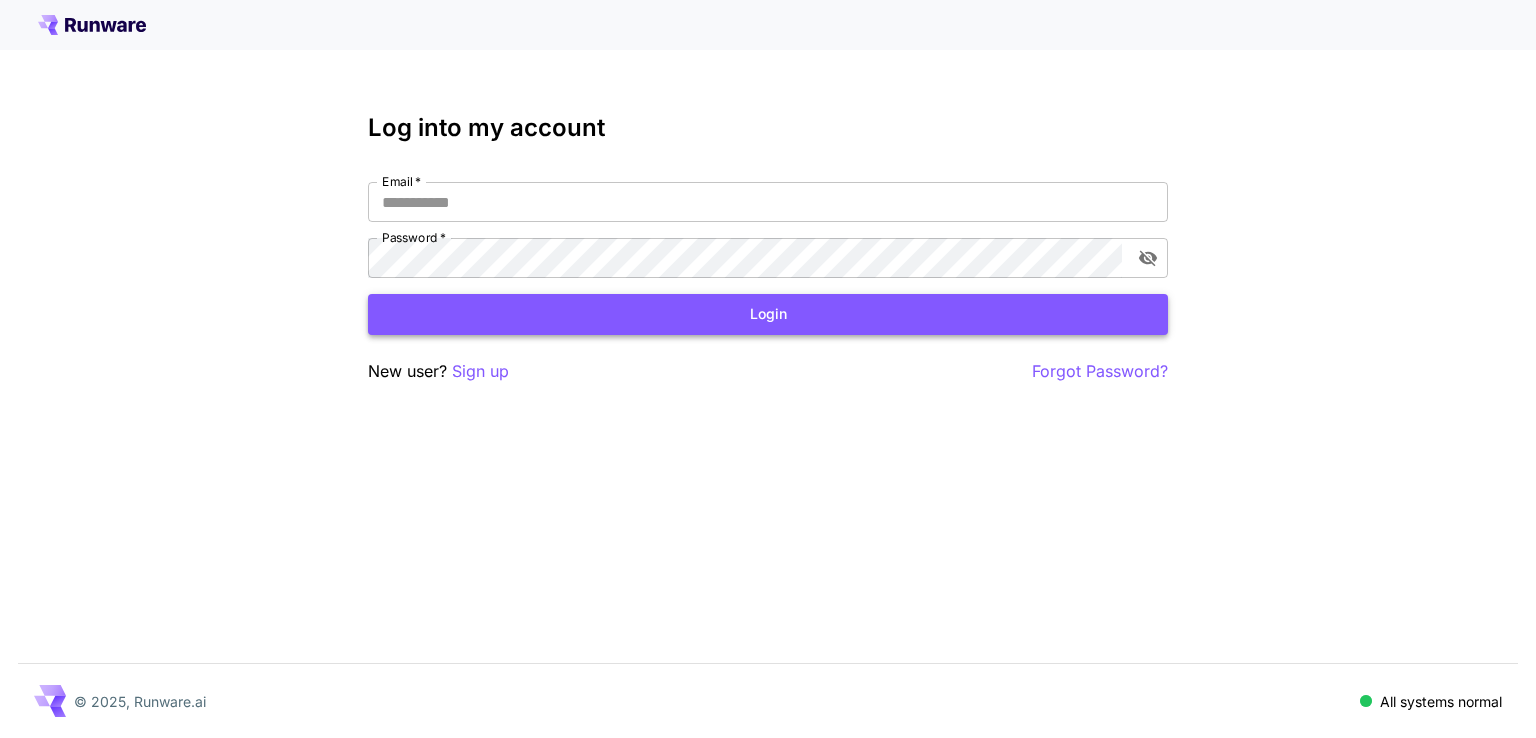 type on "**********" 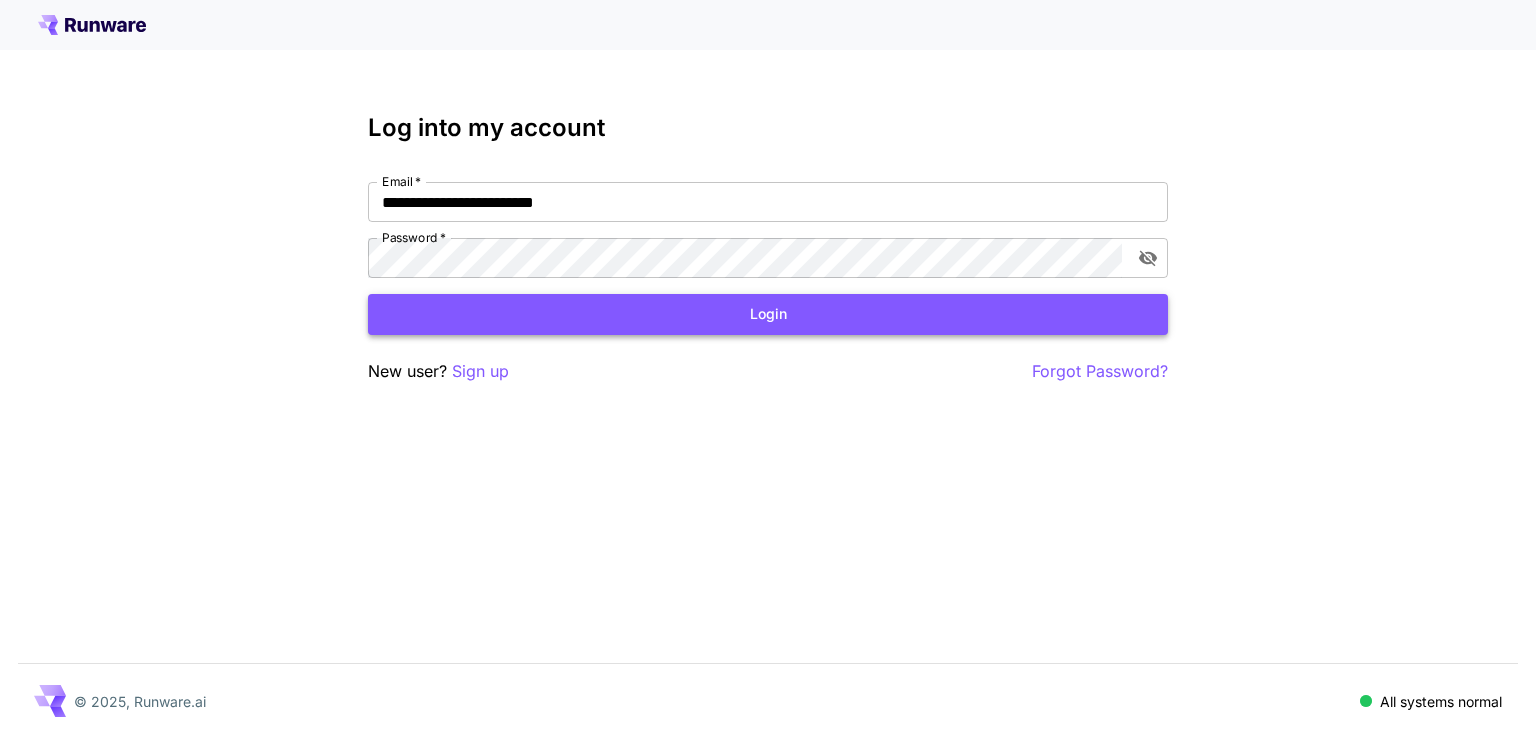 click on "**********" at bounding box center (768, 258) 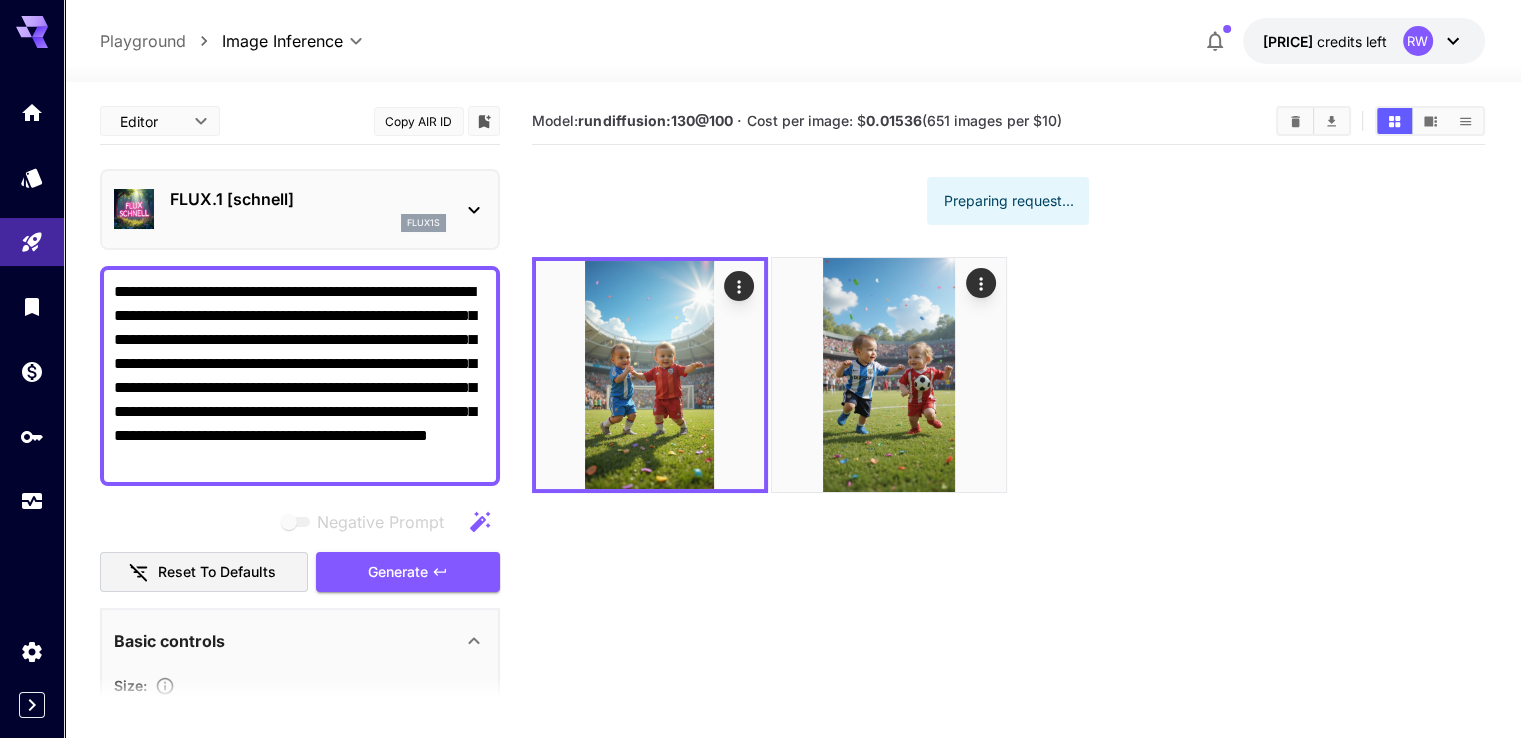click on "Model: rundiffusion:130@100 · Cost per image: $ 0.01536 (651 images per $10) Preparing request..." at bounding box center [1008, 467] 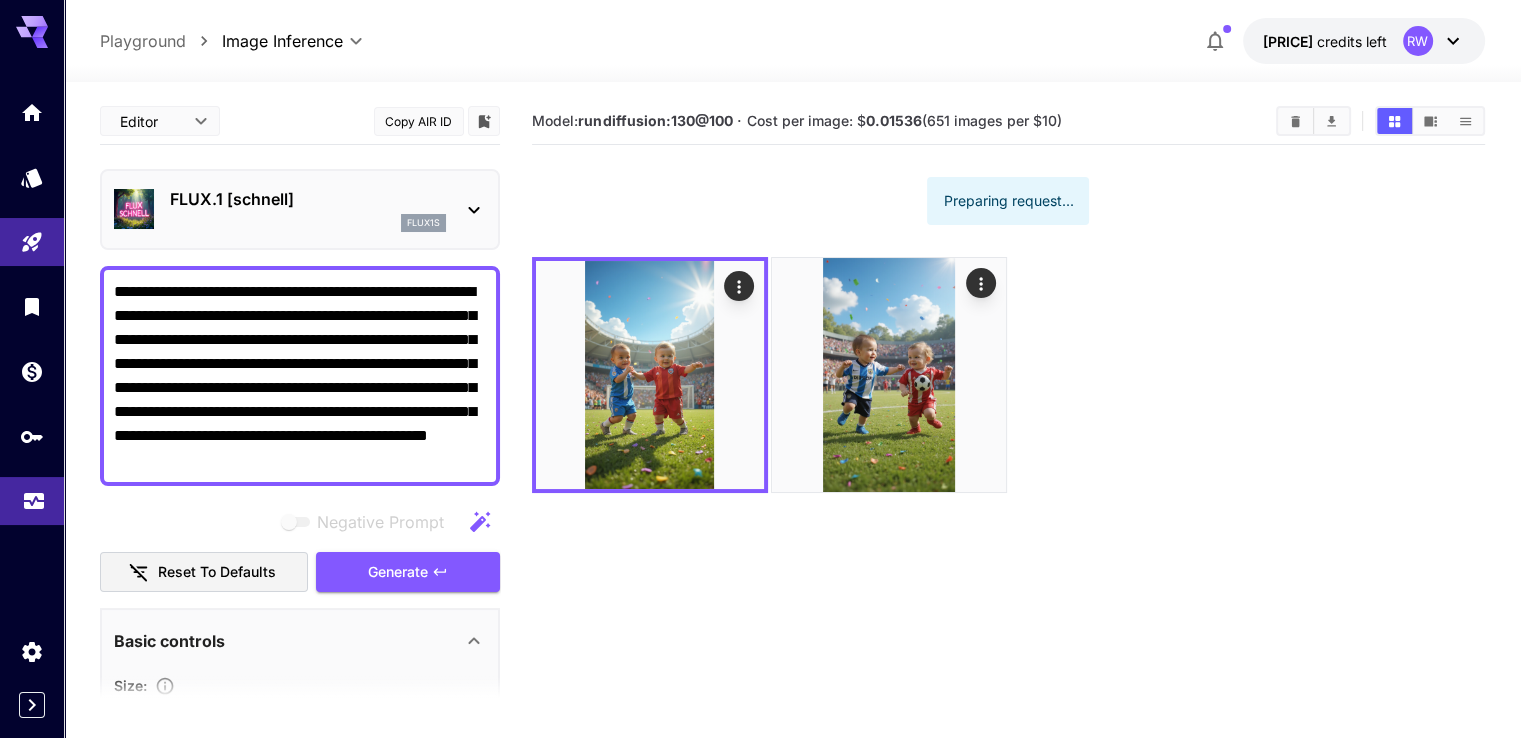 click at bounding box center (32, 501) 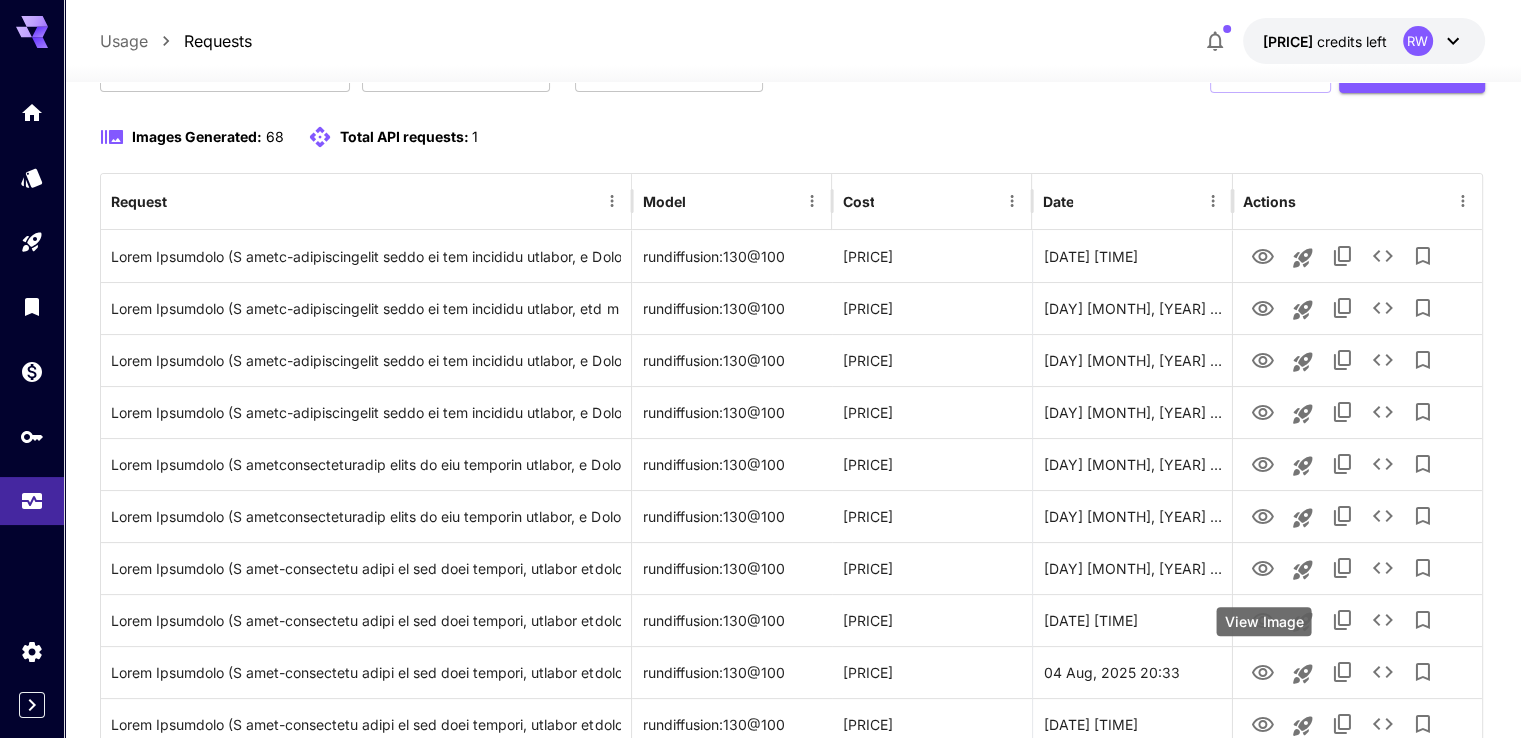 scroll, scrollTop: 600, scrollLeft: 0, axis: vertical 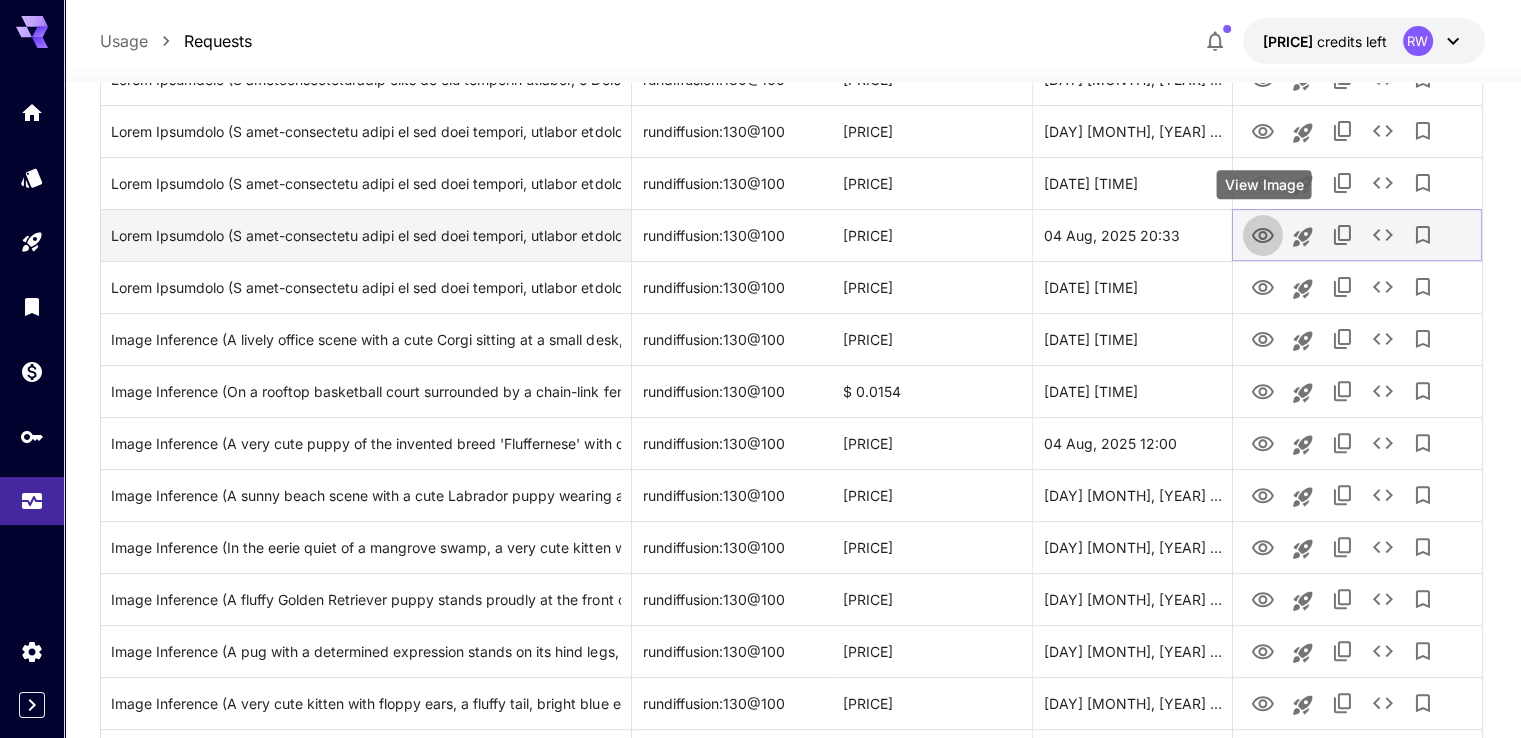 click 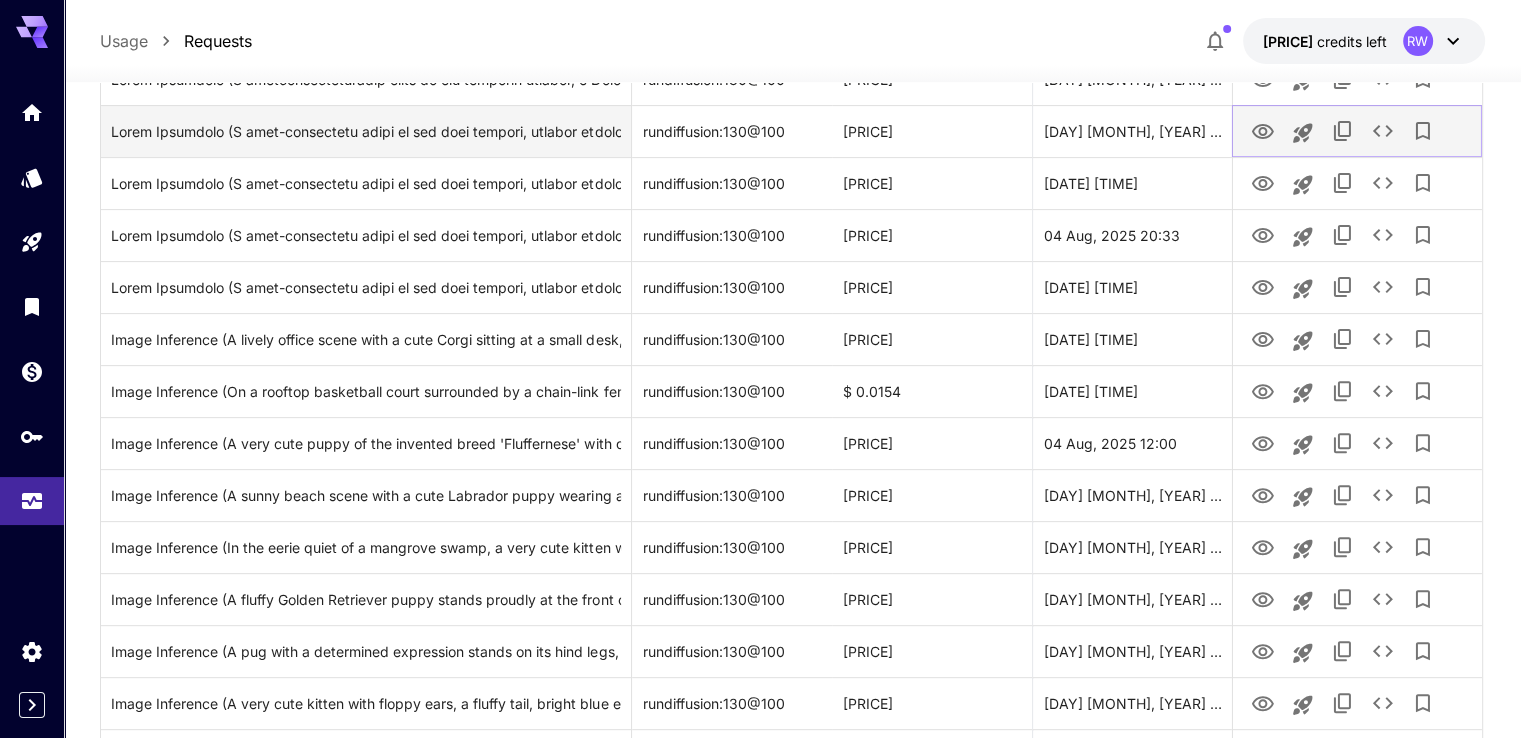 click 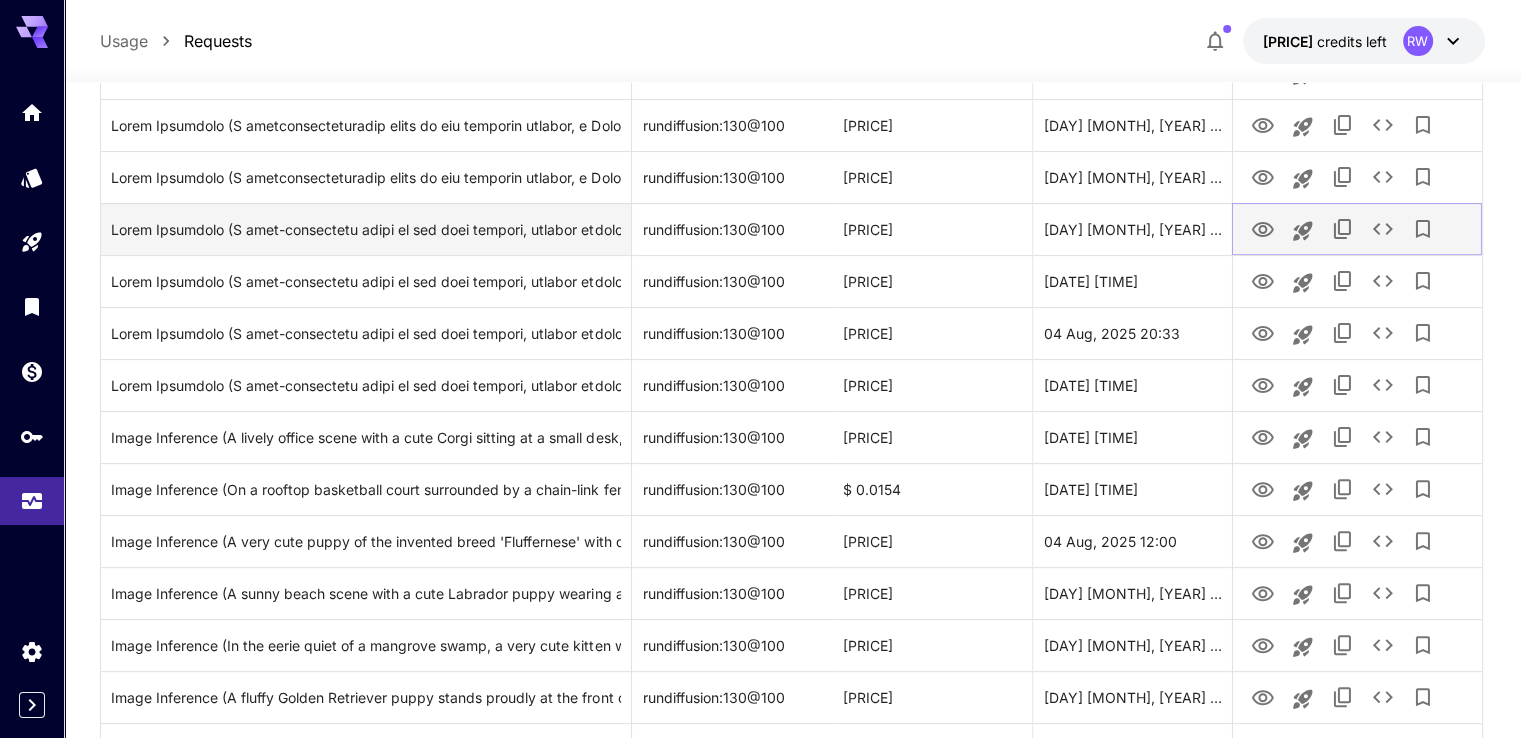 scroll, scrollTop: 500, scrollLeft: 0, axis: vertical 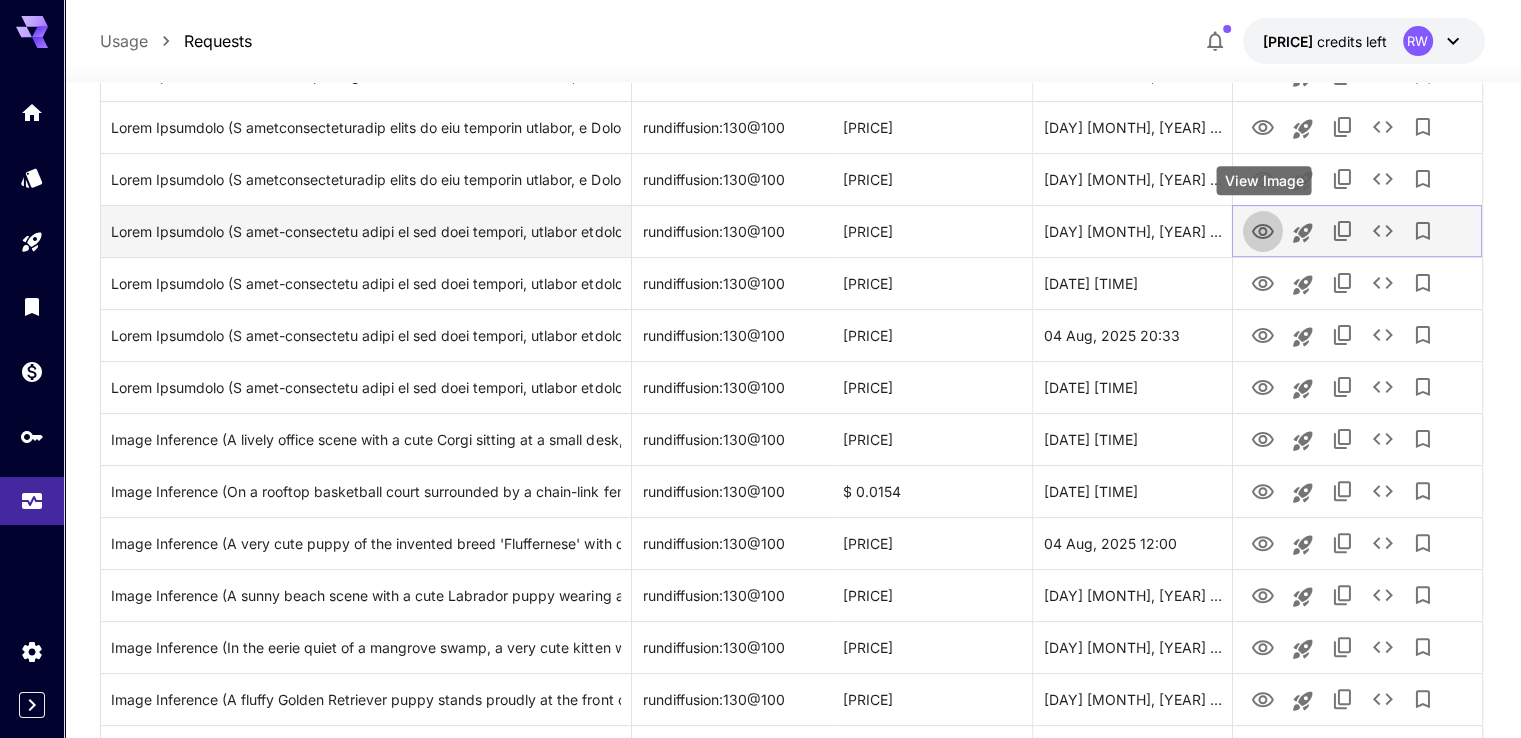 click 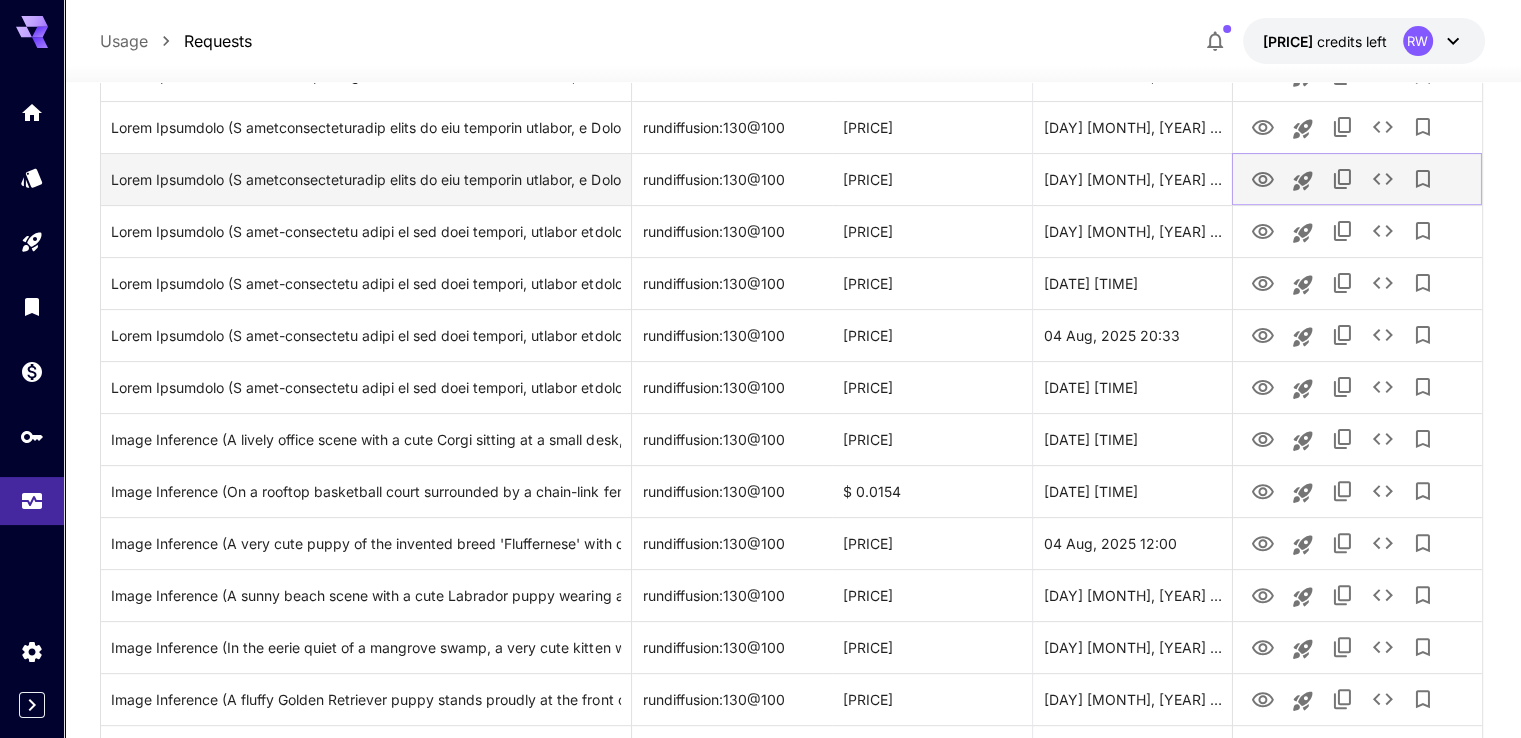 click 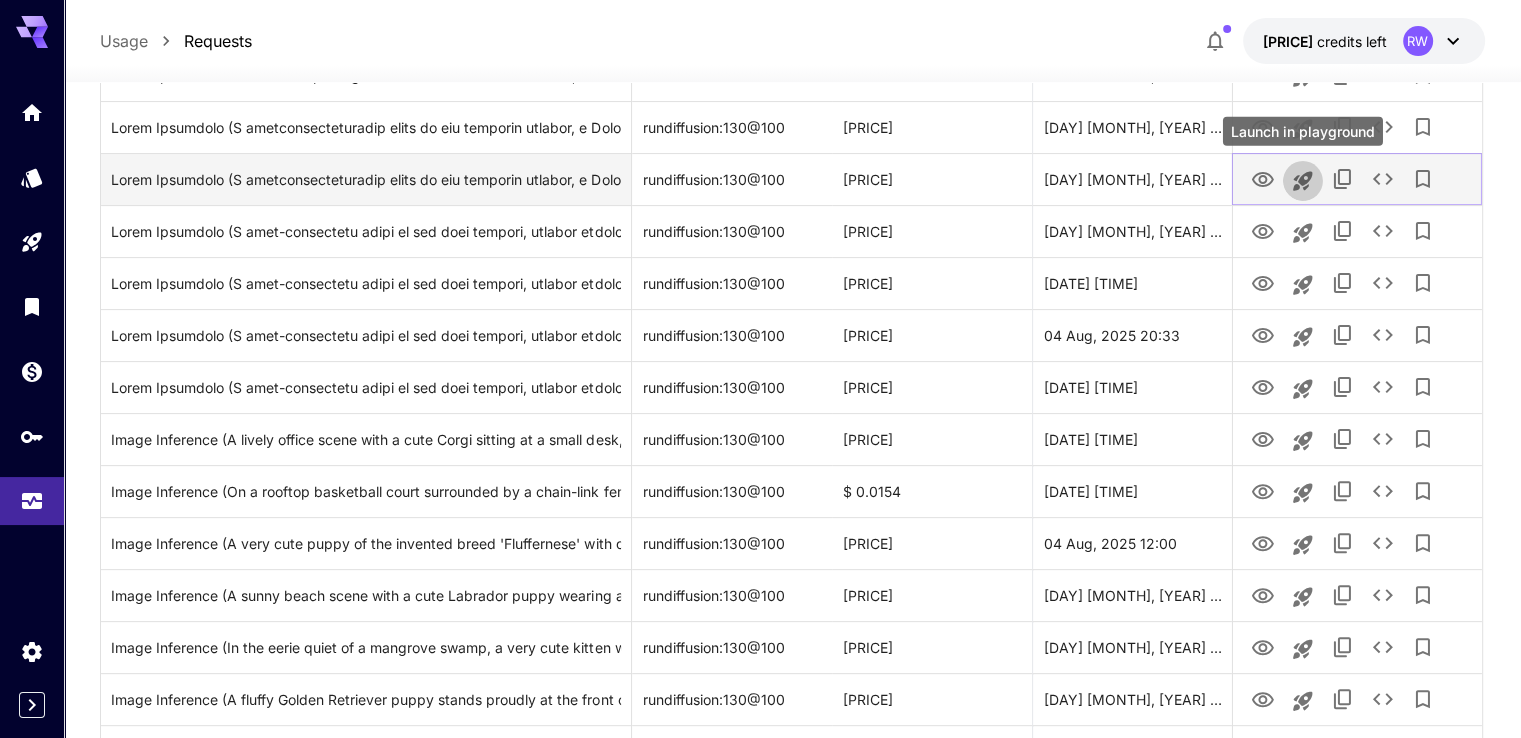 click 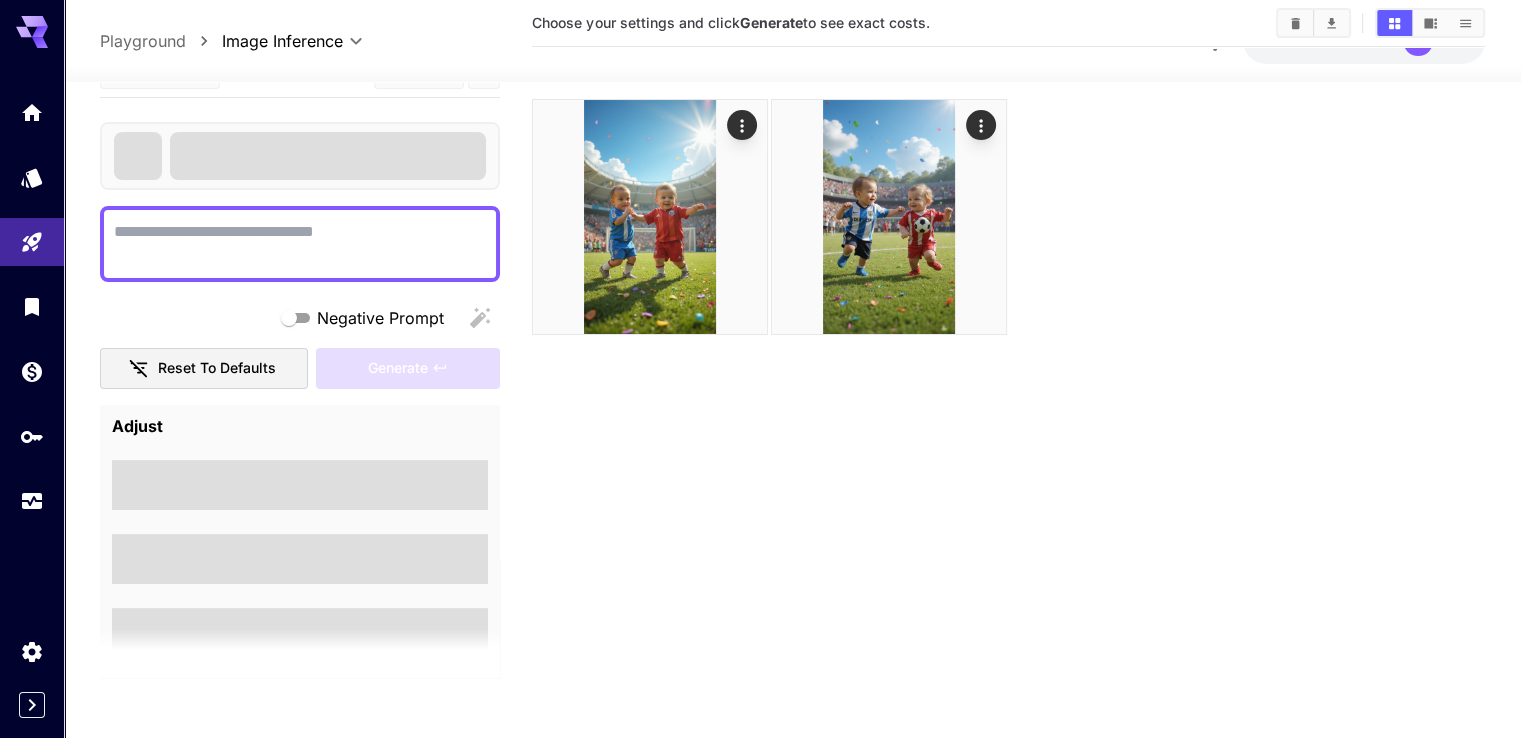 scroll, scrollTop: 158, scrollLeft: 0, axis: vertical 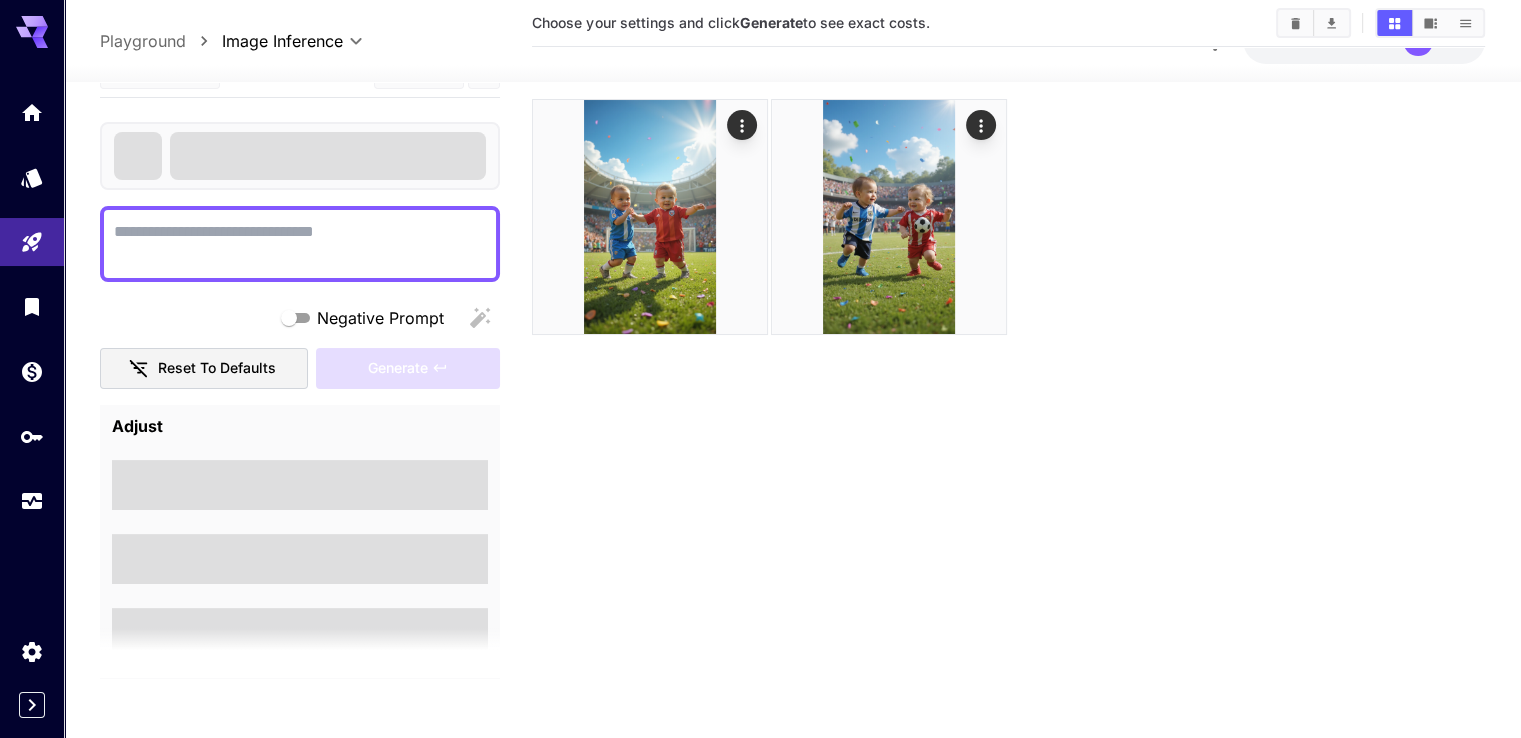 type on "**********" 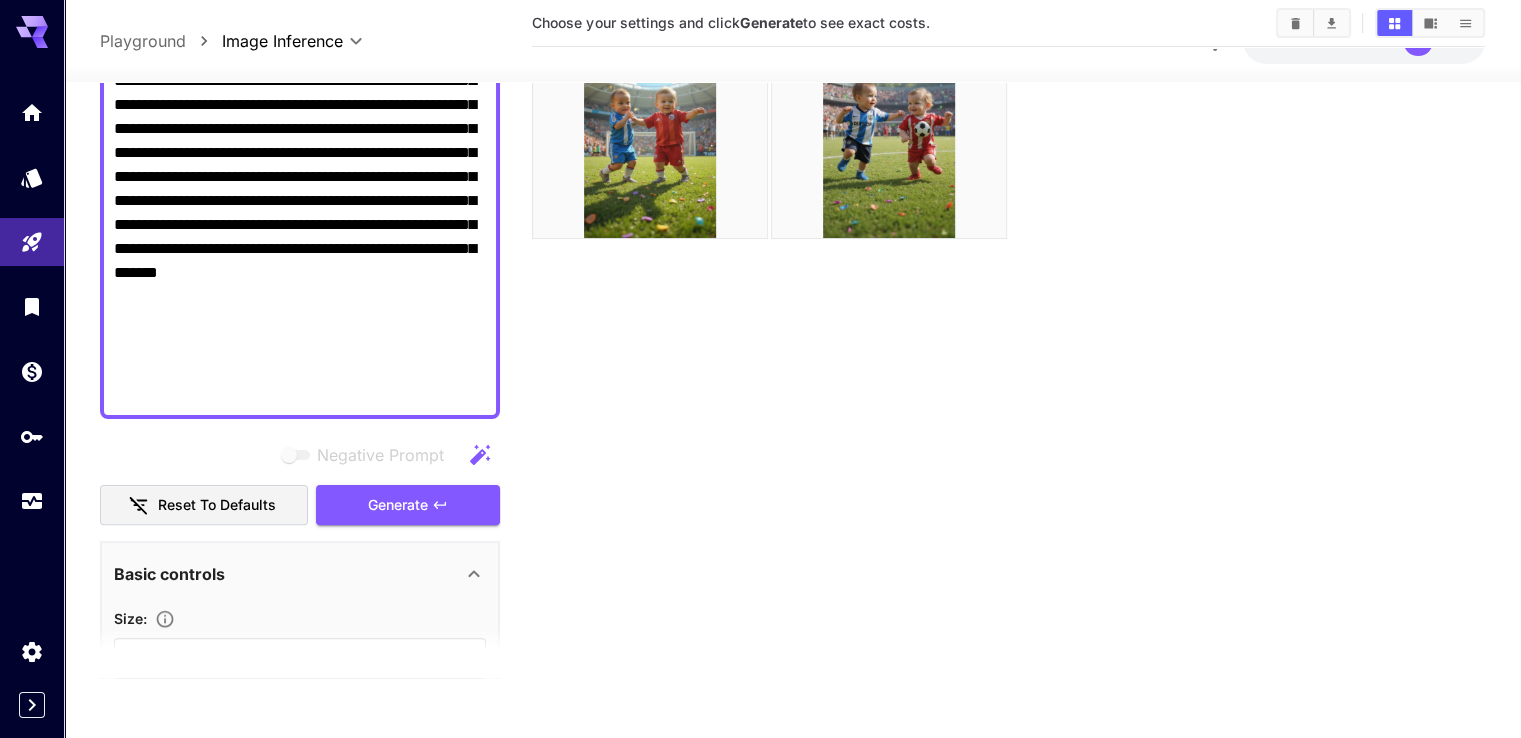 scroll, scrollTop: 0, scrollLeft: 0, axis: both 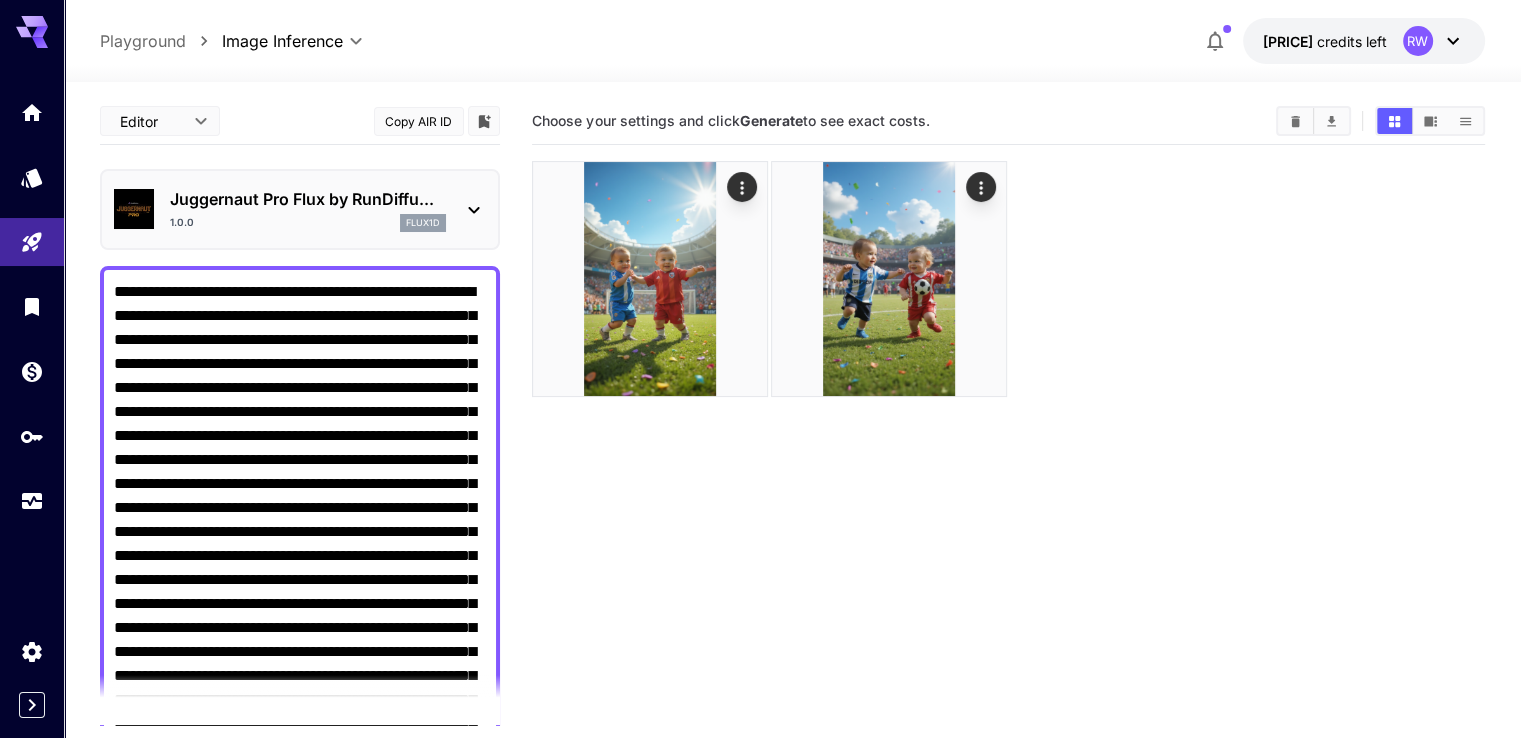 click on "**********" at bounding box center [760, 448] 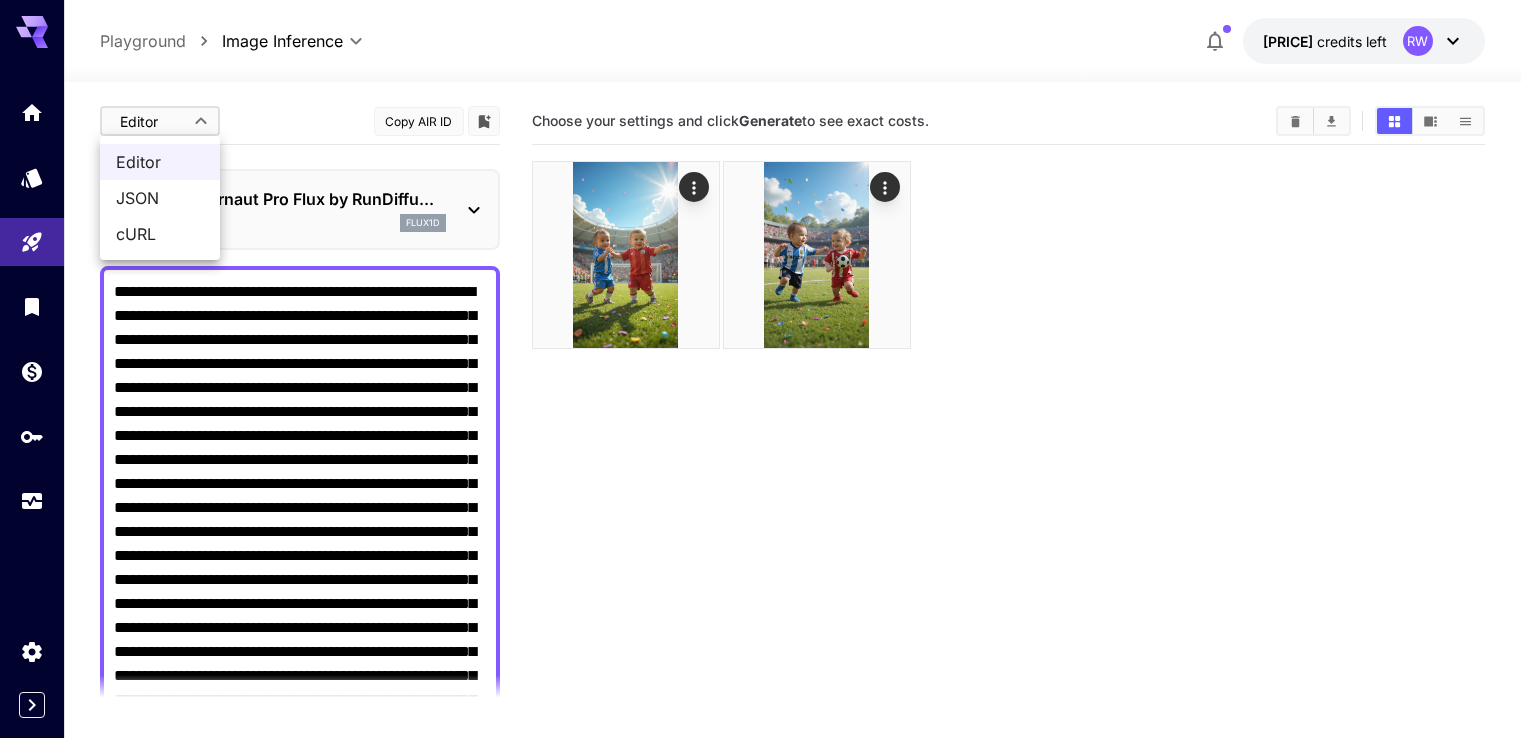 click on "JSON" at bounding box center (160, 198) 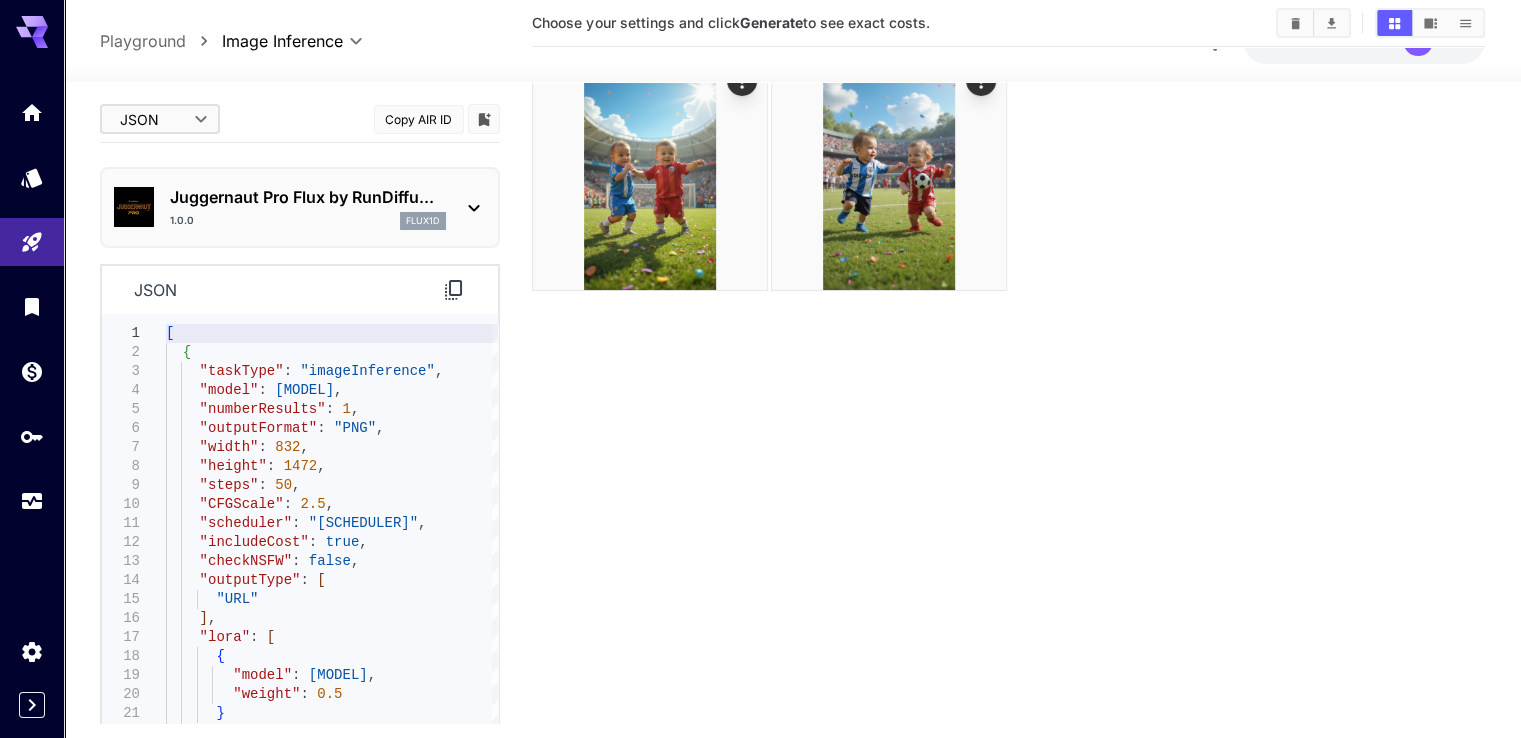 scroll, scrollTop: 0, scrollLeft: 0, axis: both 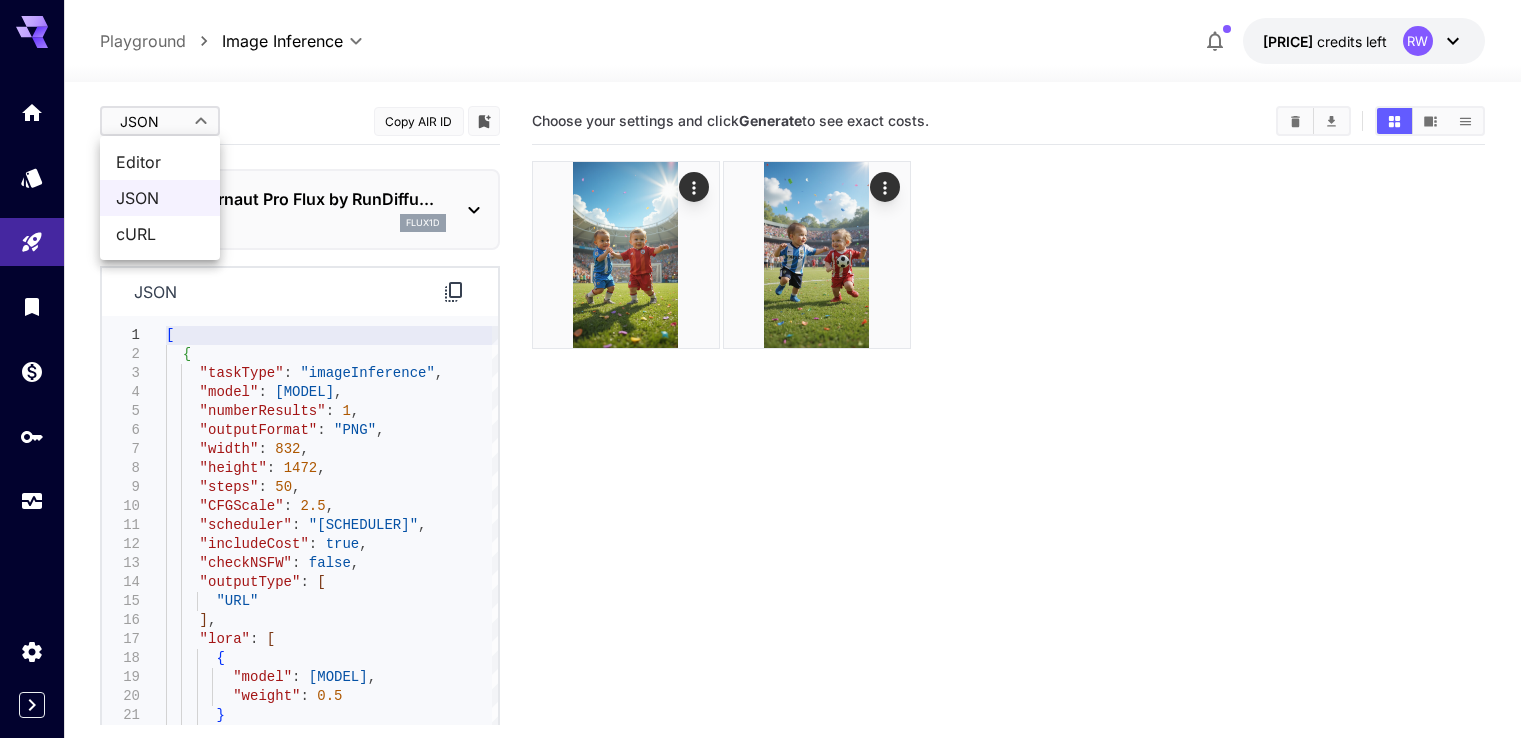 click on "**********" at bounding box center (768, 448) 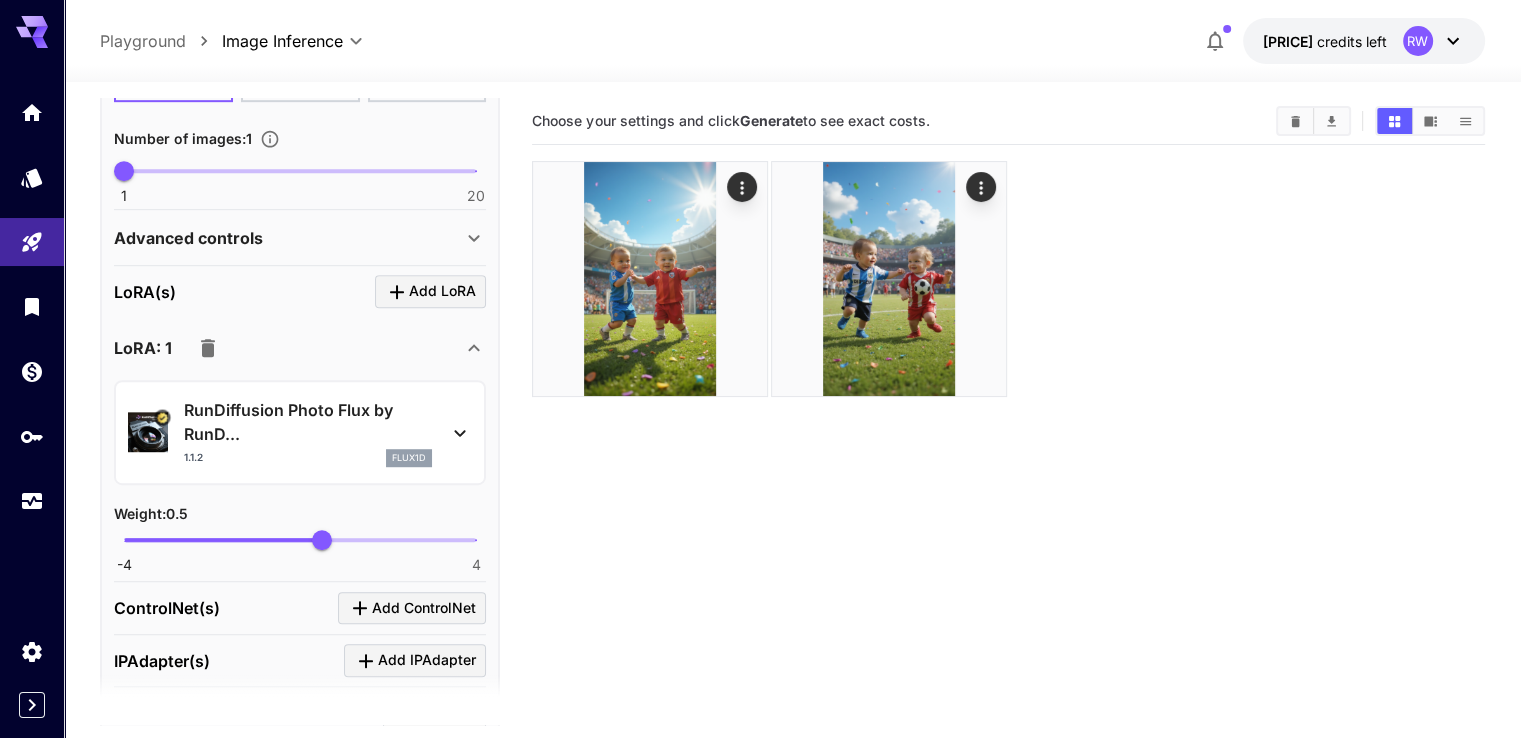 scroll, scrollTop: 1200, scrollLeft: 0, axis: vertical 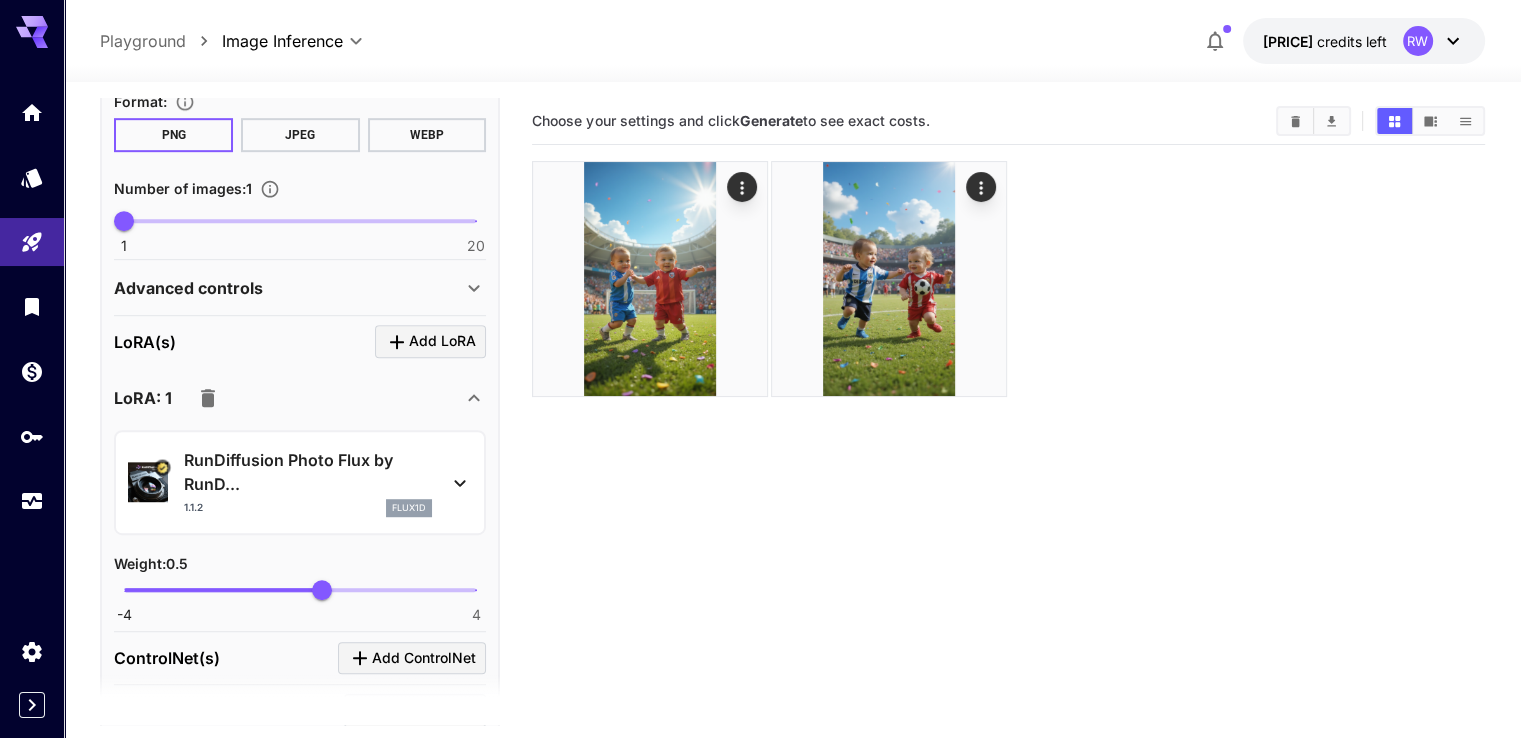 click on "Advanced controls" at bounding box center (300, 288) 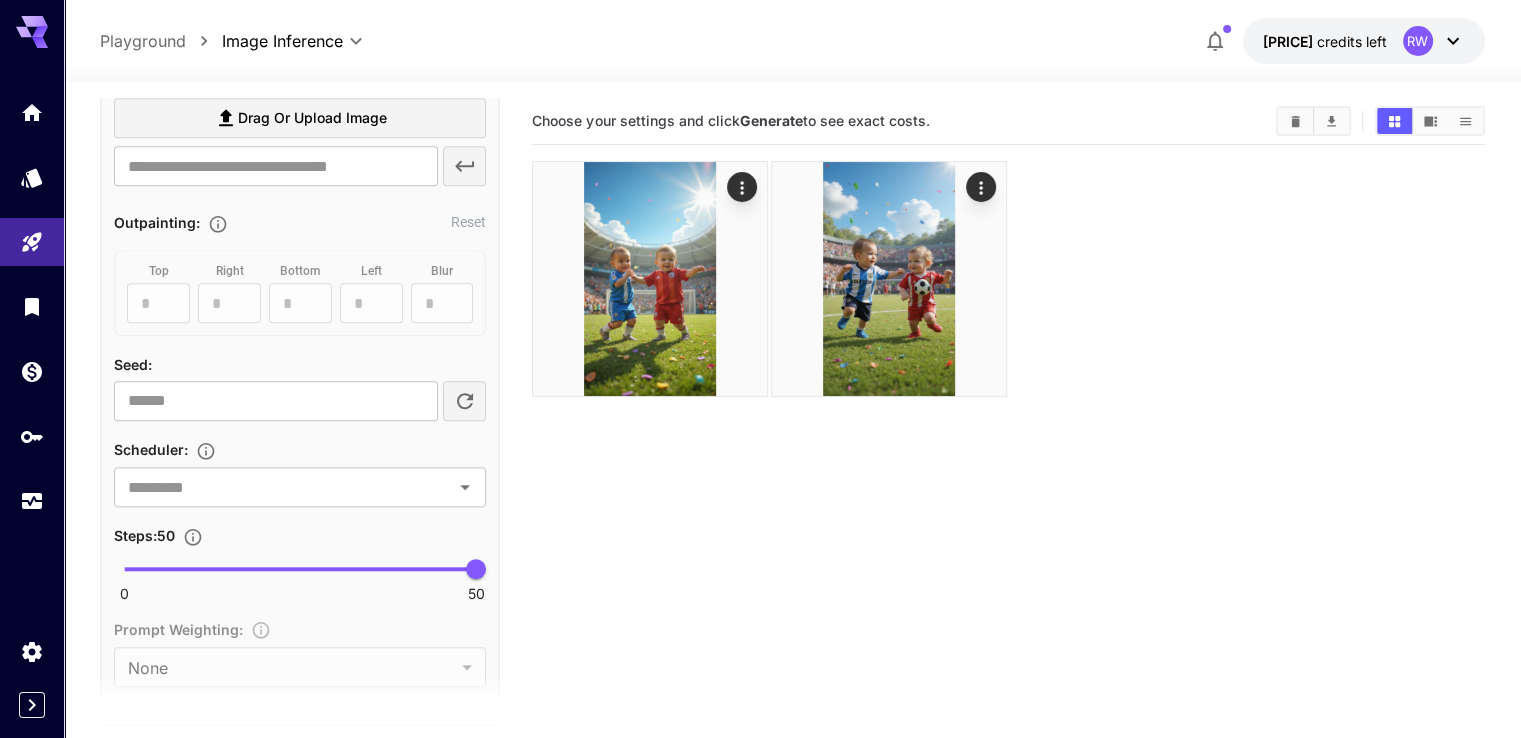 scroll, scrollTop: 1600, scrollLeft: 0, axis: vertical 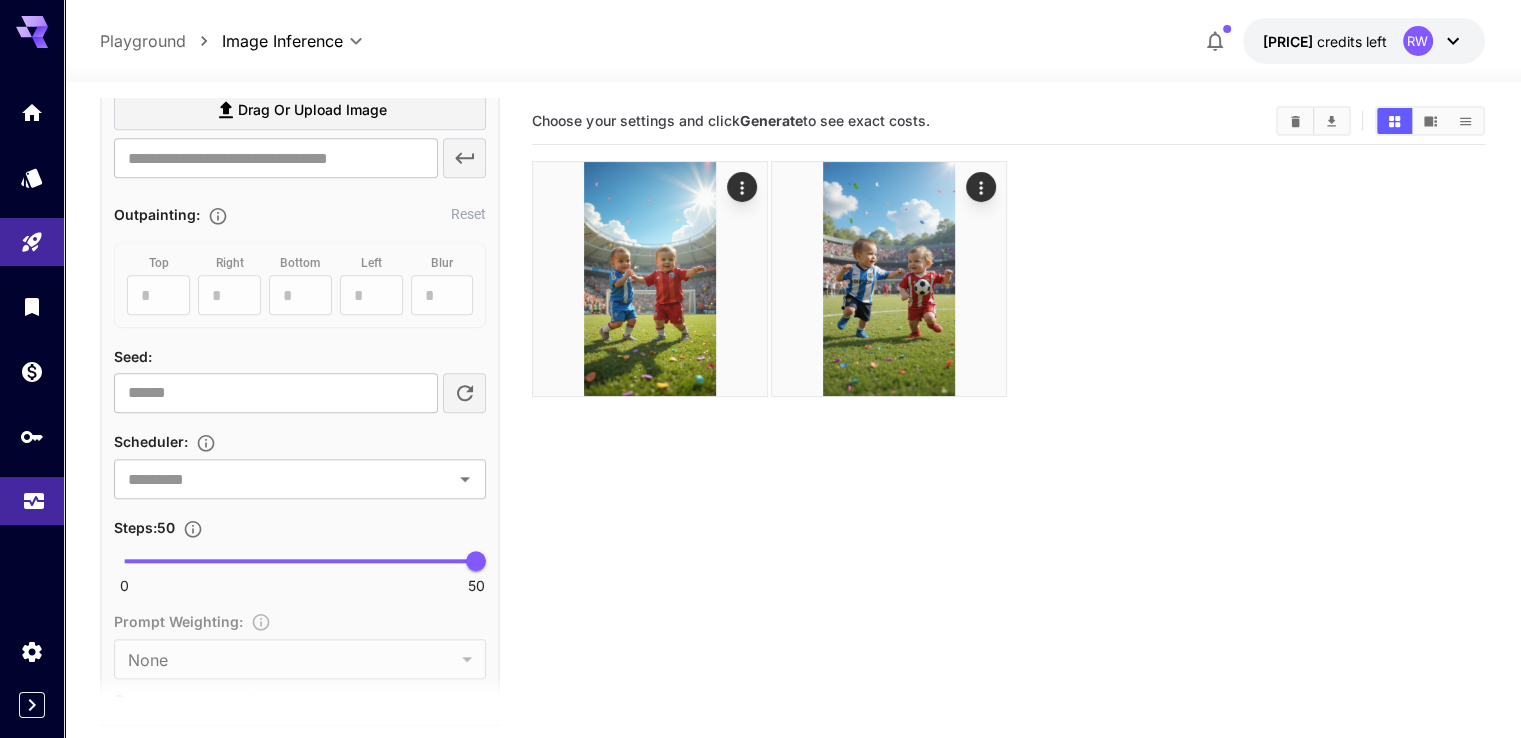 click 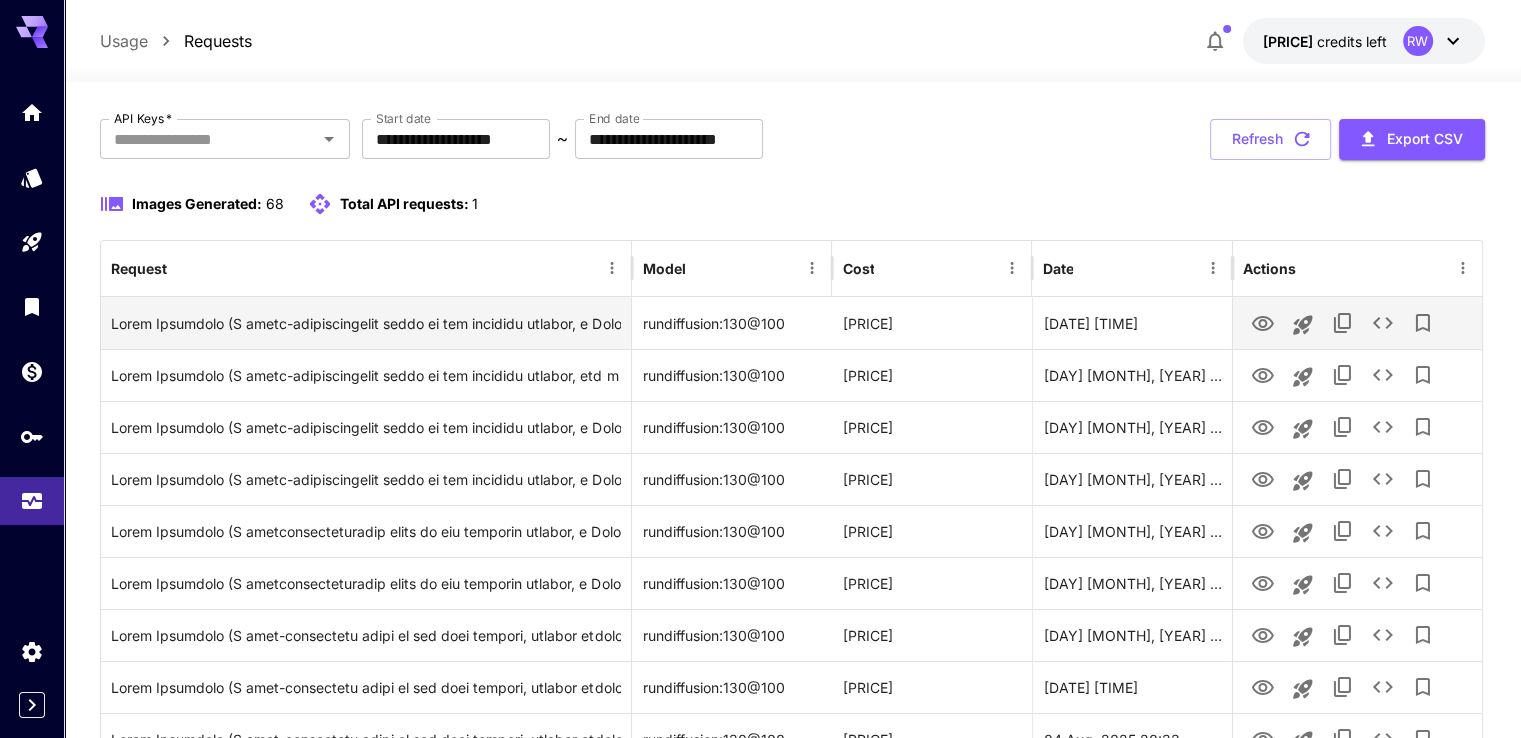 scroll, scrollTop: 100, scrollLeft: 0, axis: vertical 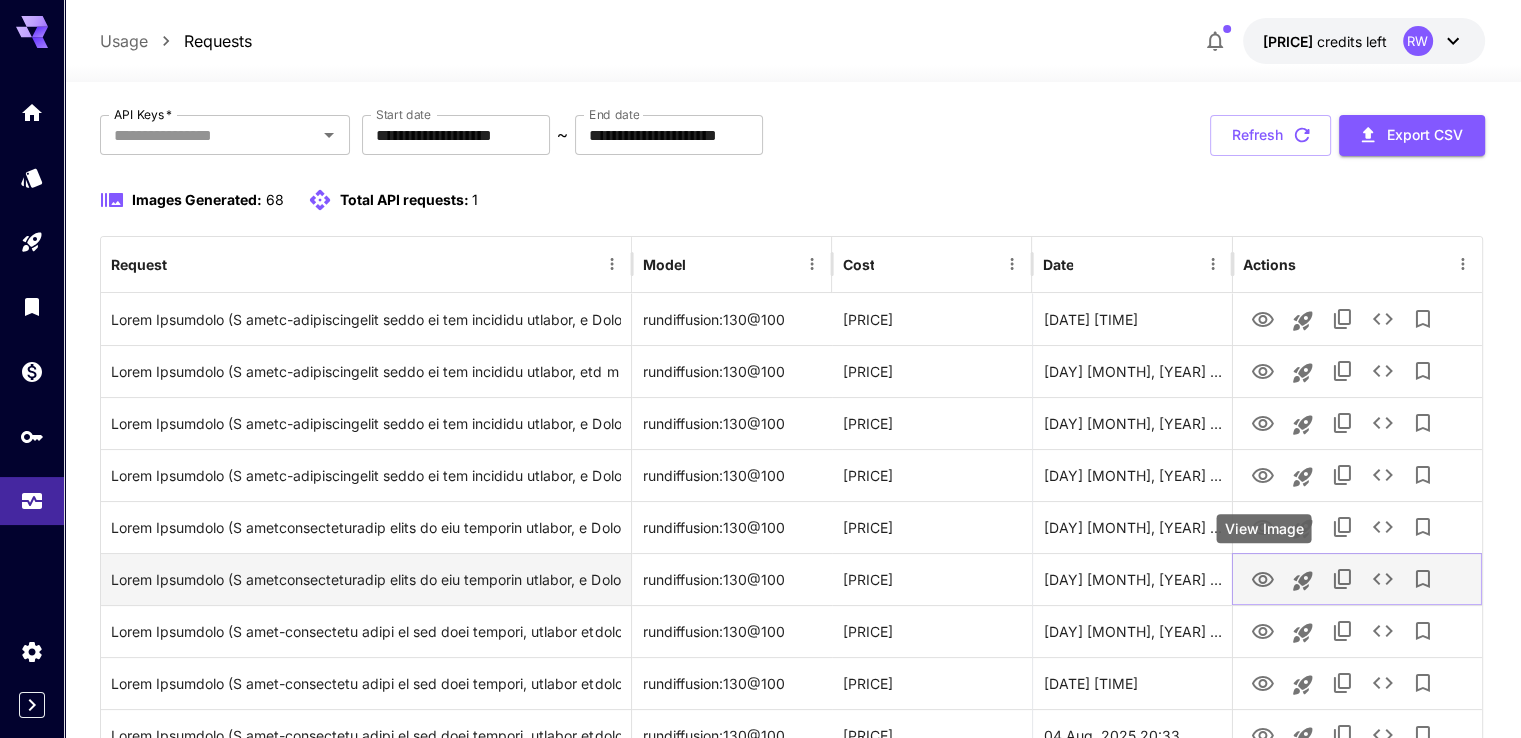 click 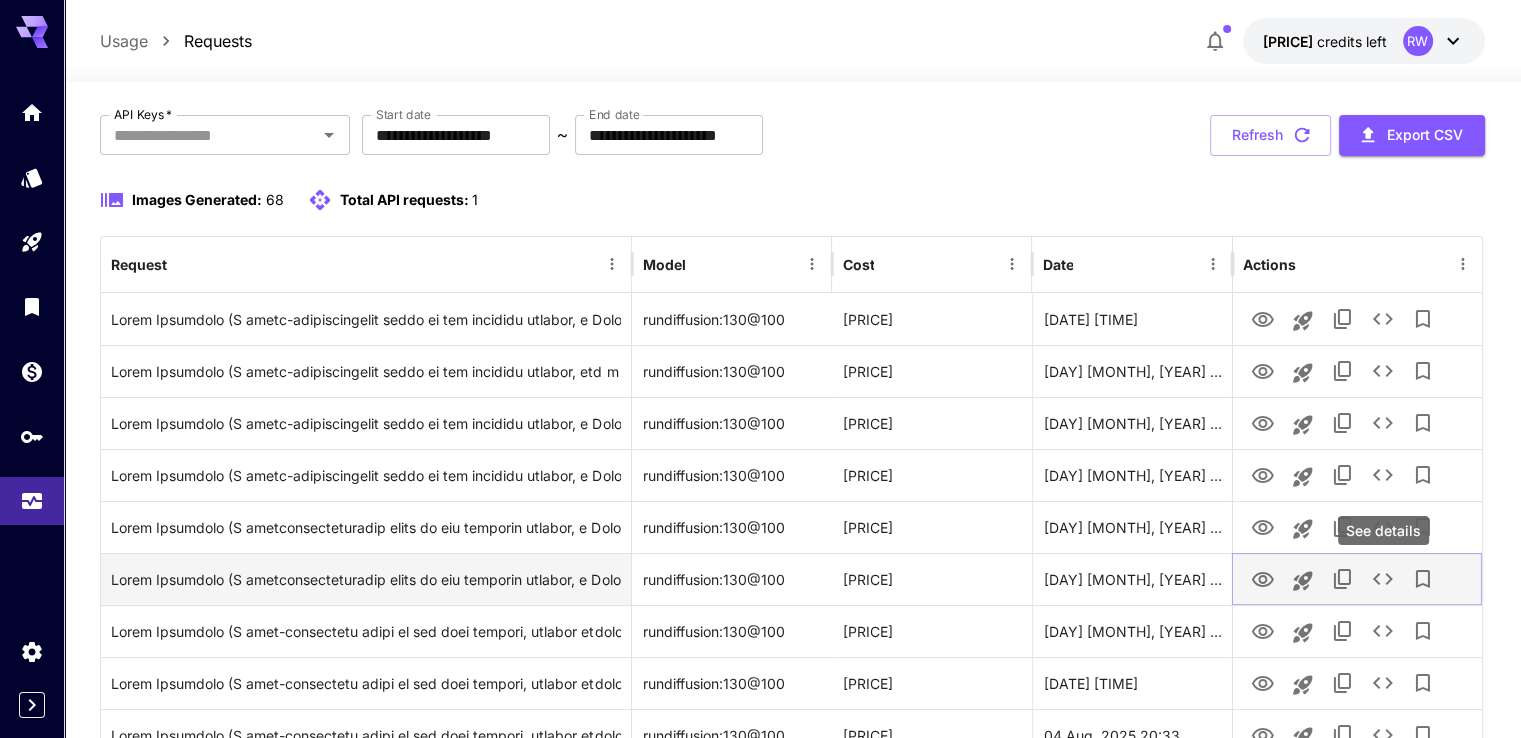 click 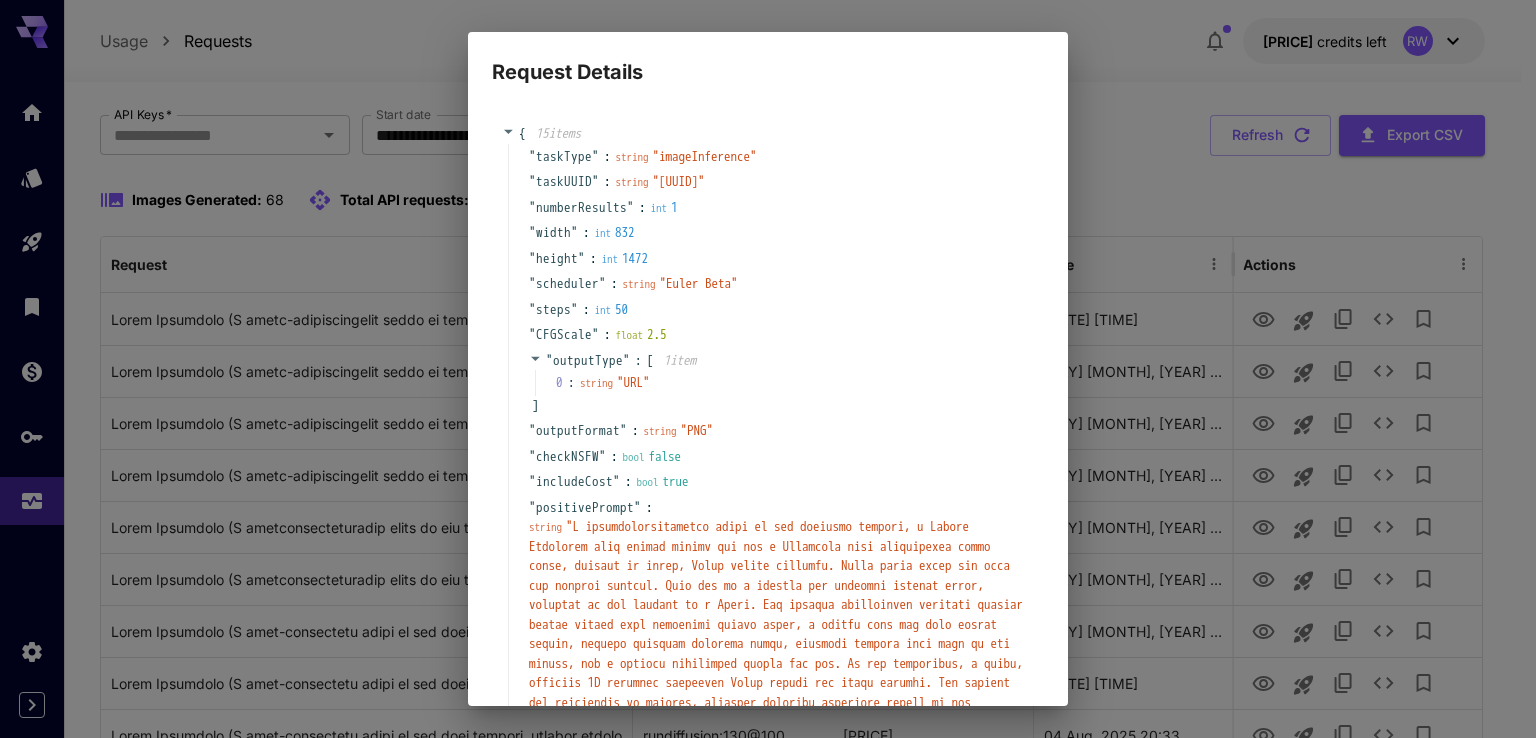 click on "Request Details { 15  item s " taskType " : string " imageInference " " taskUUID " : string " [UUID] " " numberResults " : int 1 " width " : int 832 " height " : int 1472 " scheduler " : string " [SCHEDULER] " " steps " : int 50 " CFGScale " : float 2.5 " outputType " : [ 1  item 0 : string " URL " ] " outputFormat " : string " PNG " " checkNSFW " : bool false " includeCost " : bool true " positivePrompt " : string " " " model " : string " [MODEL] " " lora " : [ 1  item 0 : { 2  item s " model " : string " [MODEL] " " weight " : float 0.5 } ] } Copy Cancel" at bounding box center (768, 369) 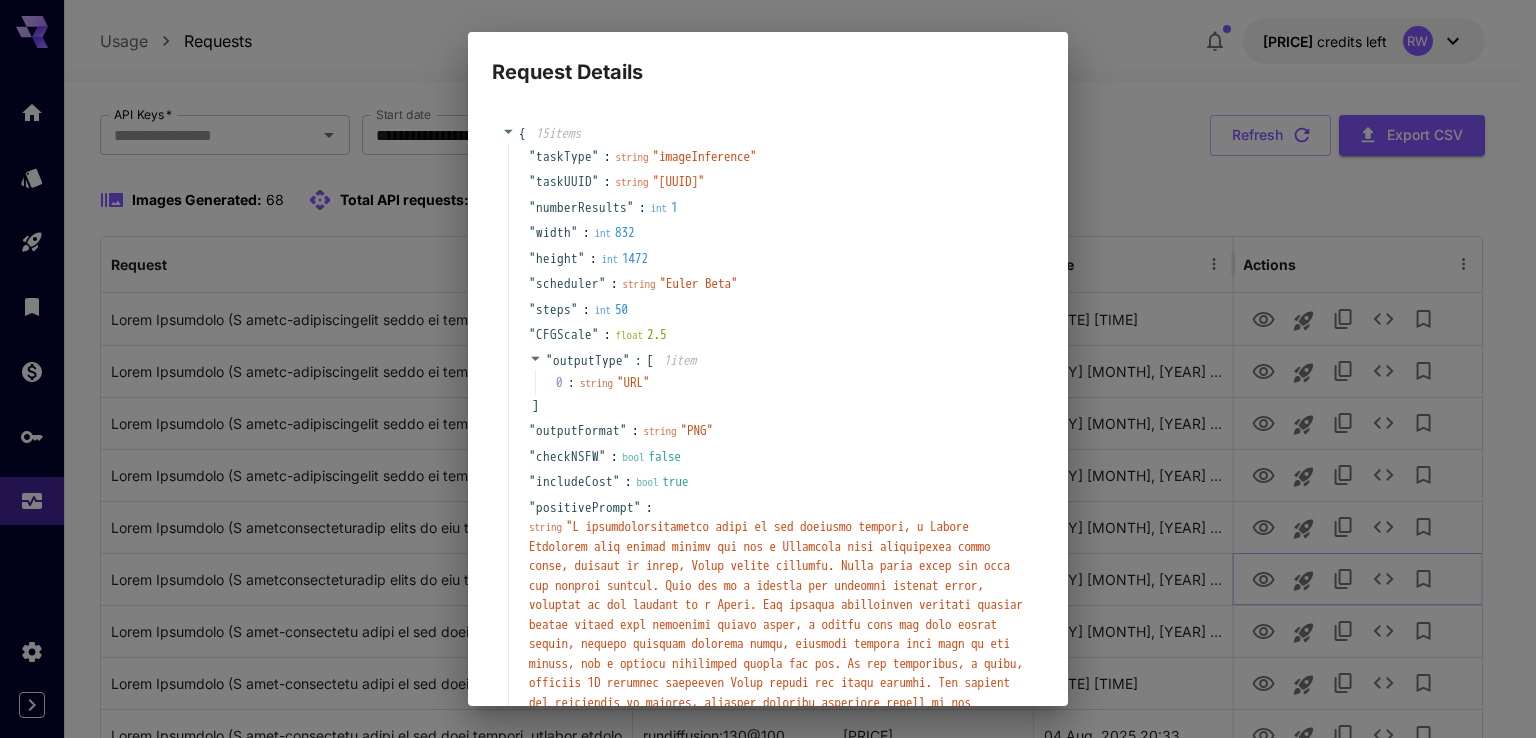 type 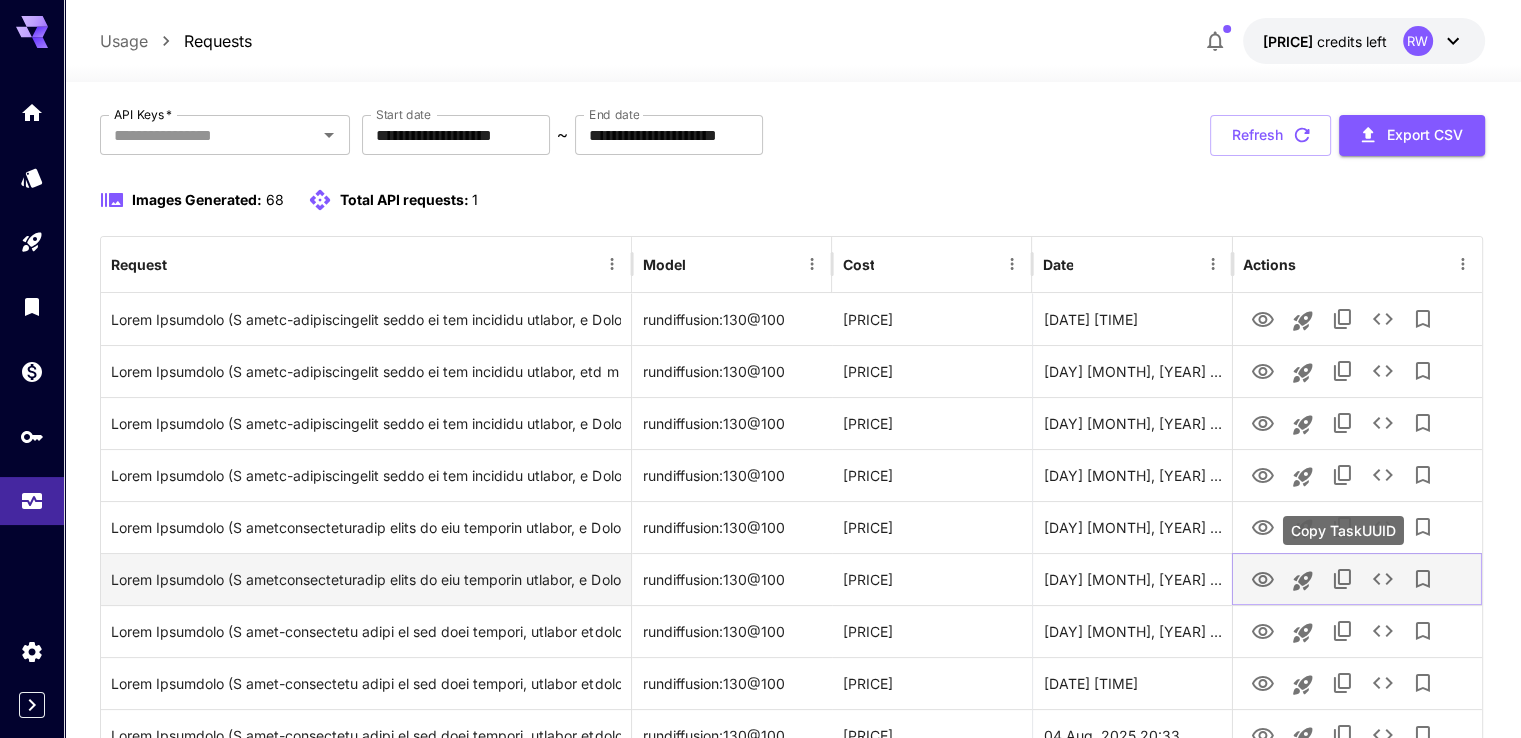 click 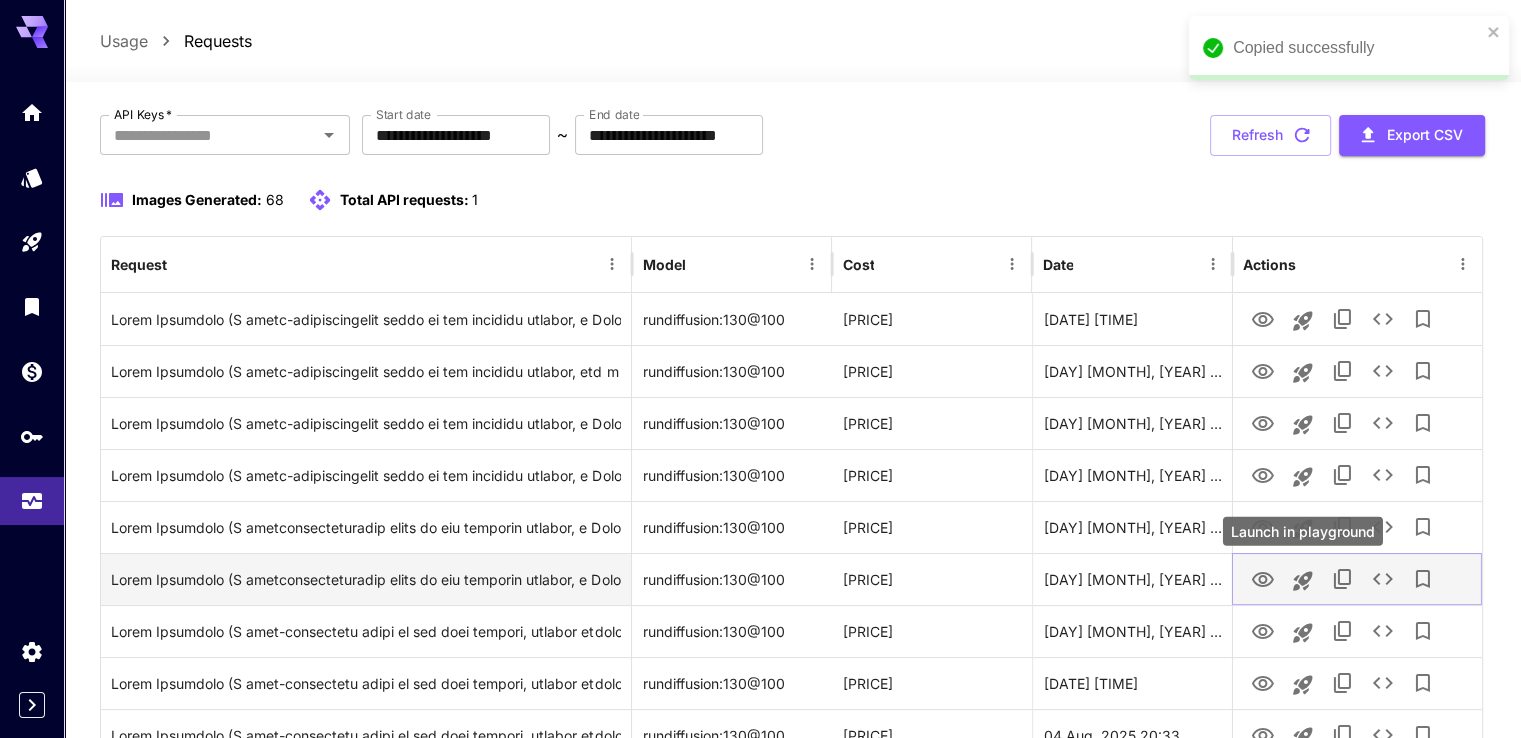 click 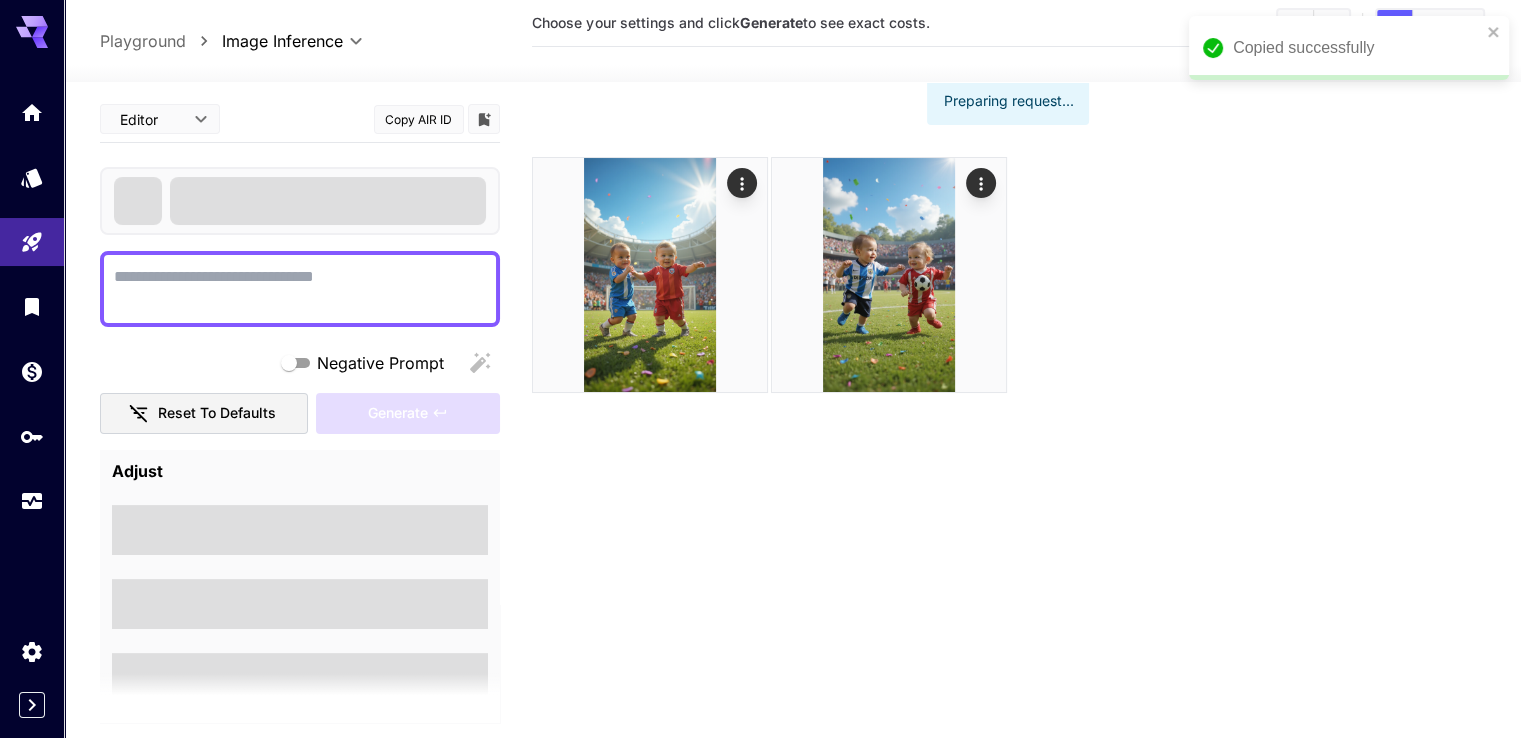 type on "**********" 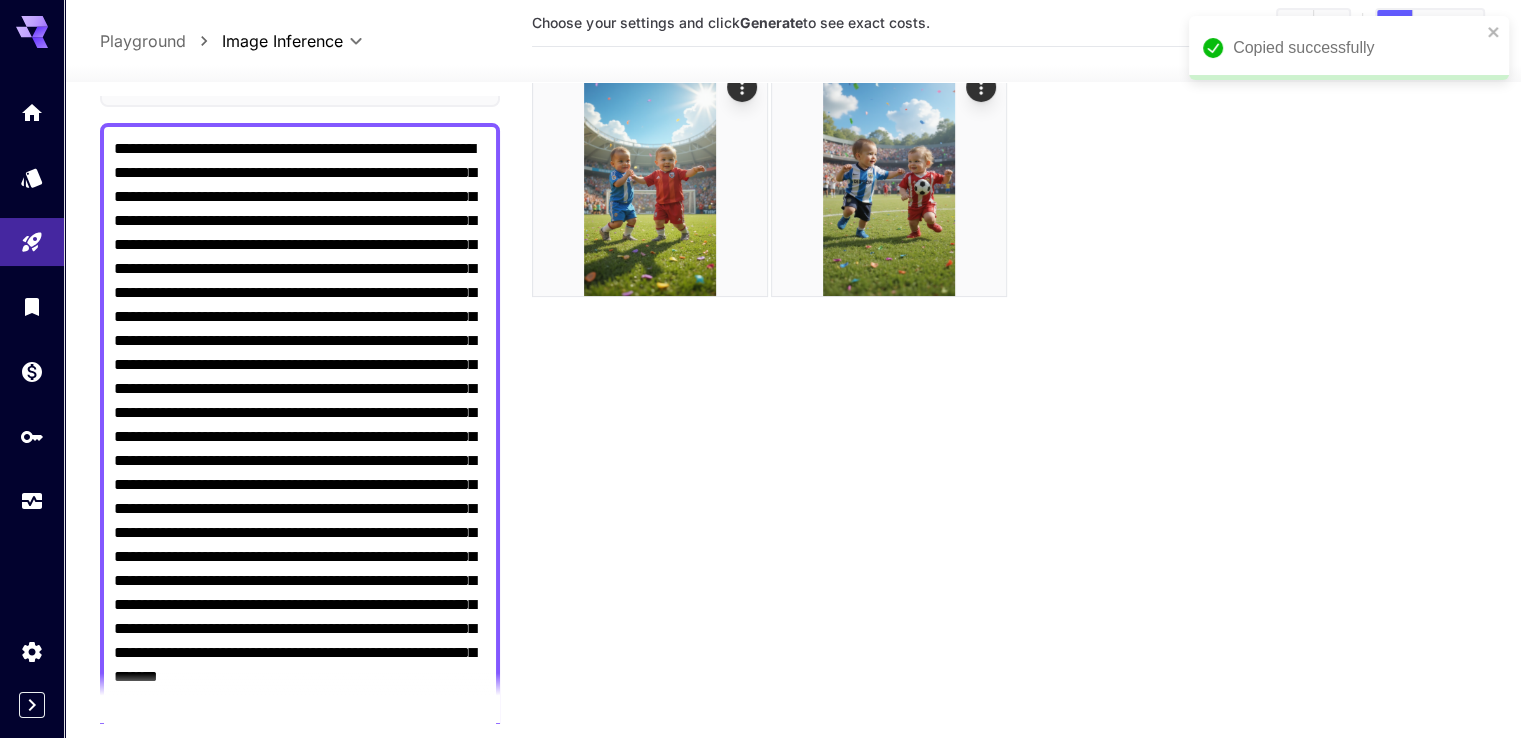 scroll, scrollTop: 0, scrollLeft: 0, axis: both 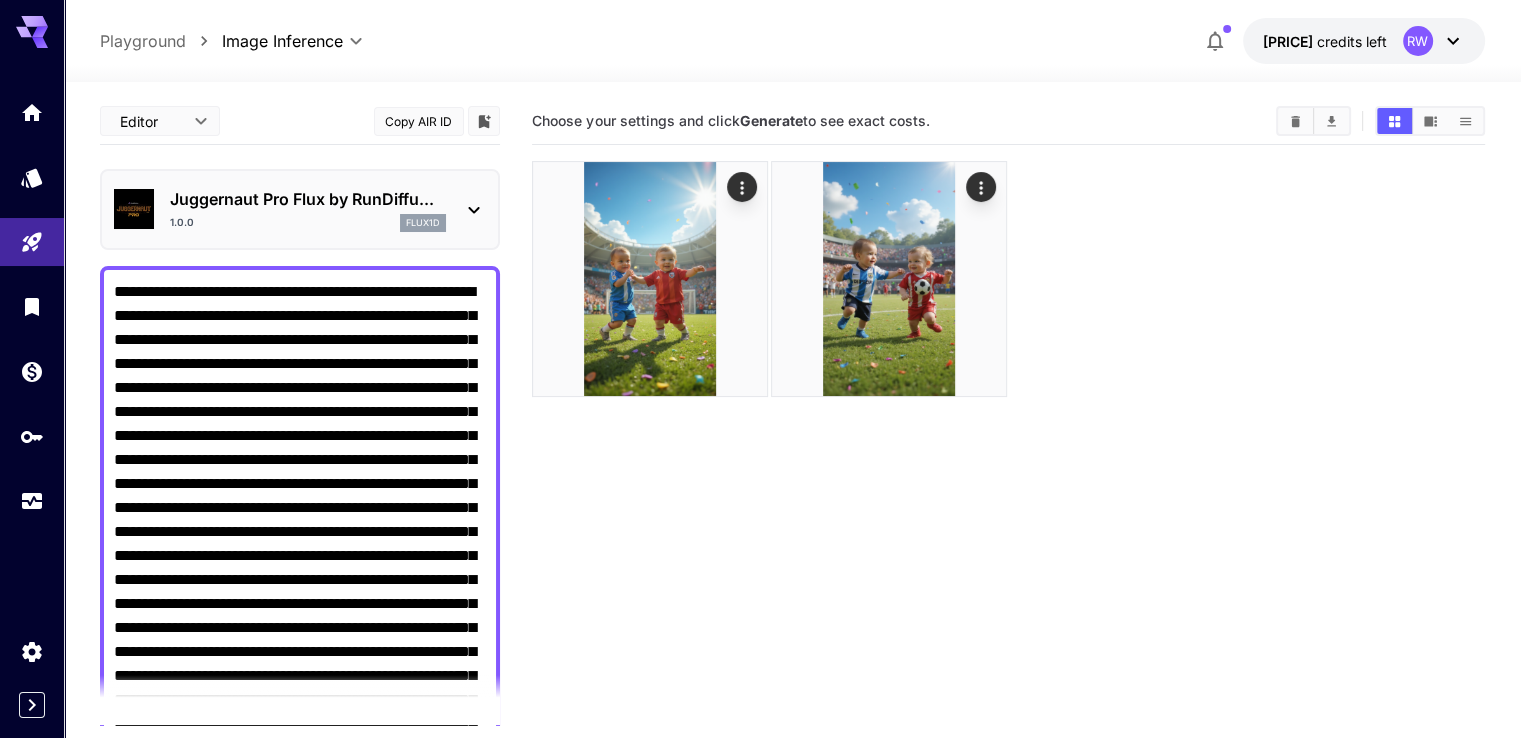 click on "Choose your settings and click  Generate  to see exact costs." at bounding box center (1008, 467) 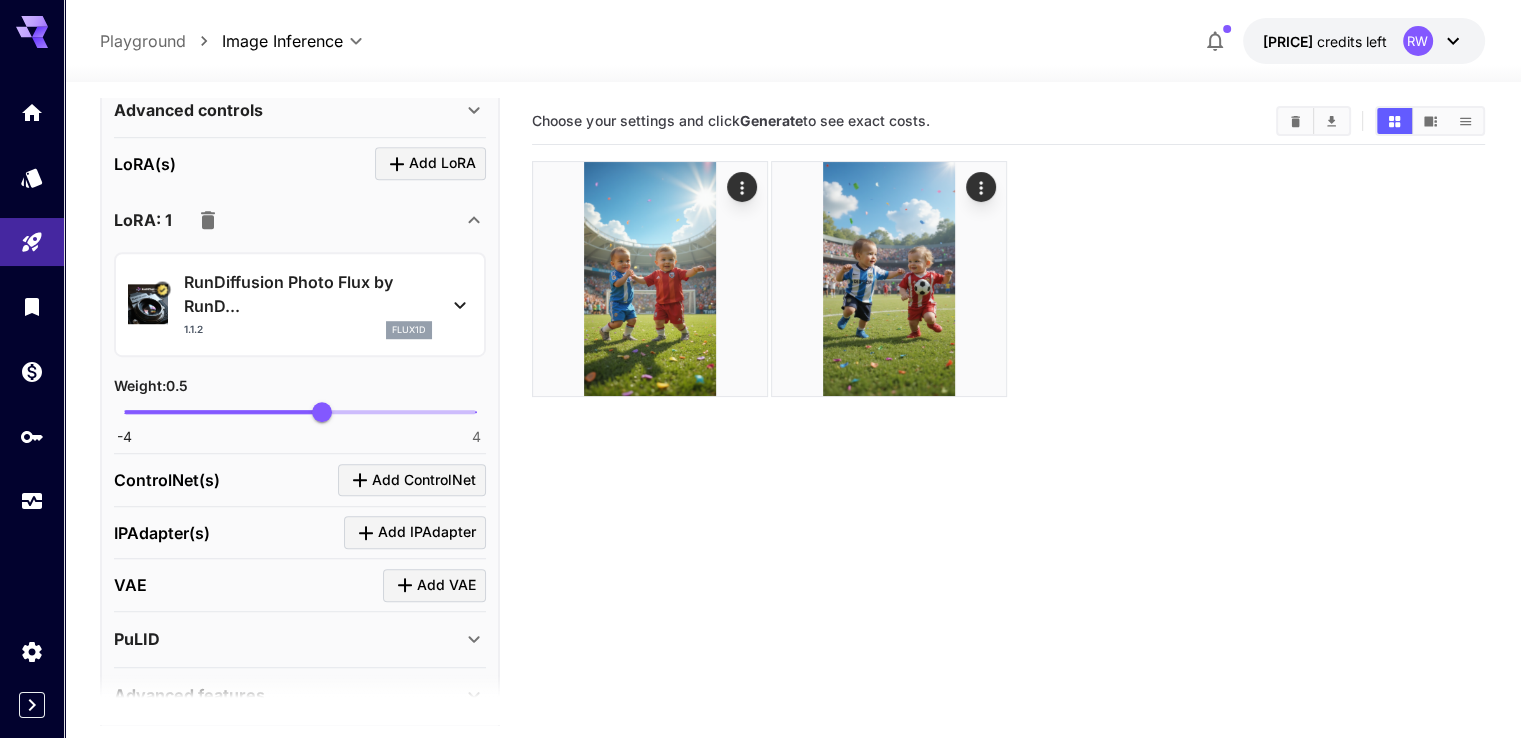 scroll, scrollTop: 1374, scrollLeft: 0, axis: vertical 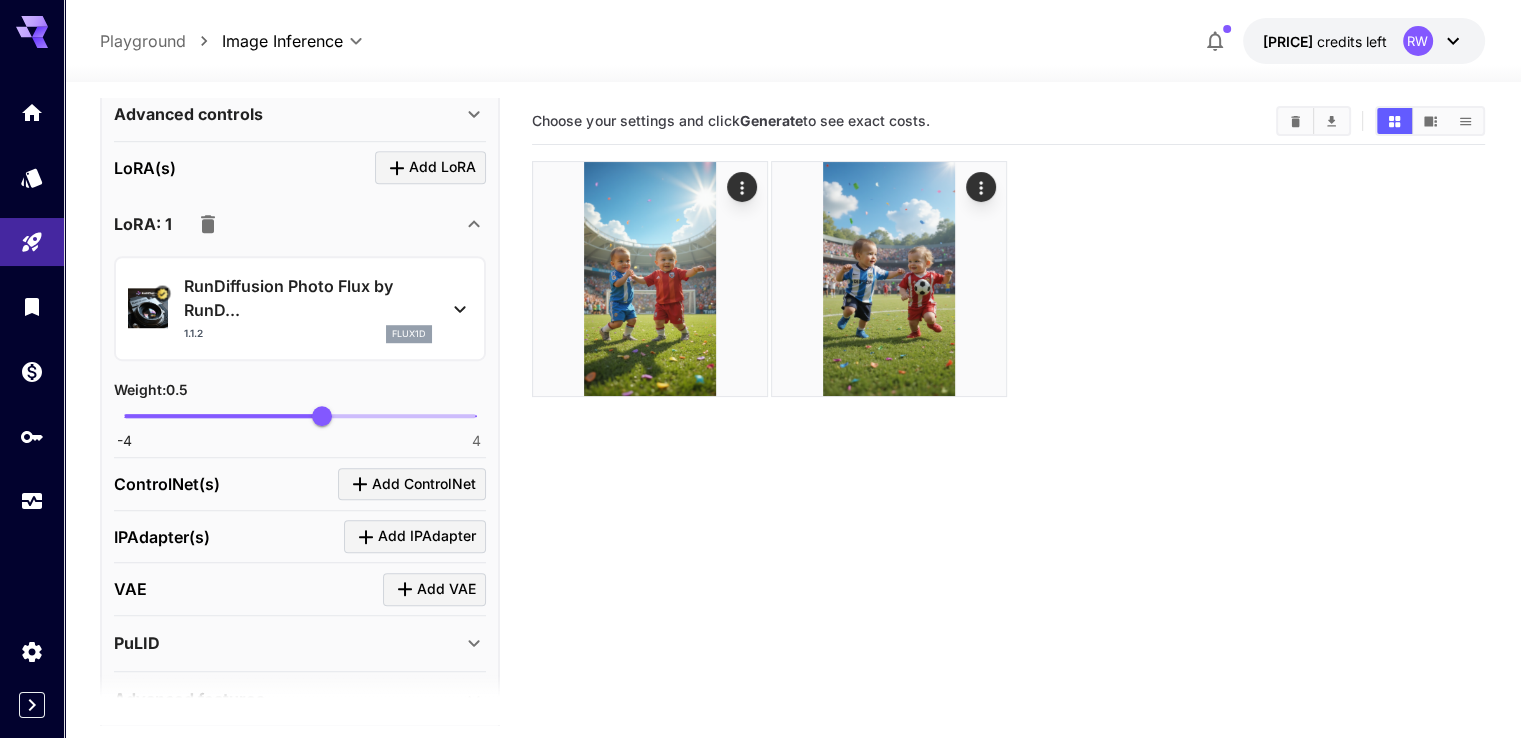 click on "Advanced controls" at bounding box center (188, 114) 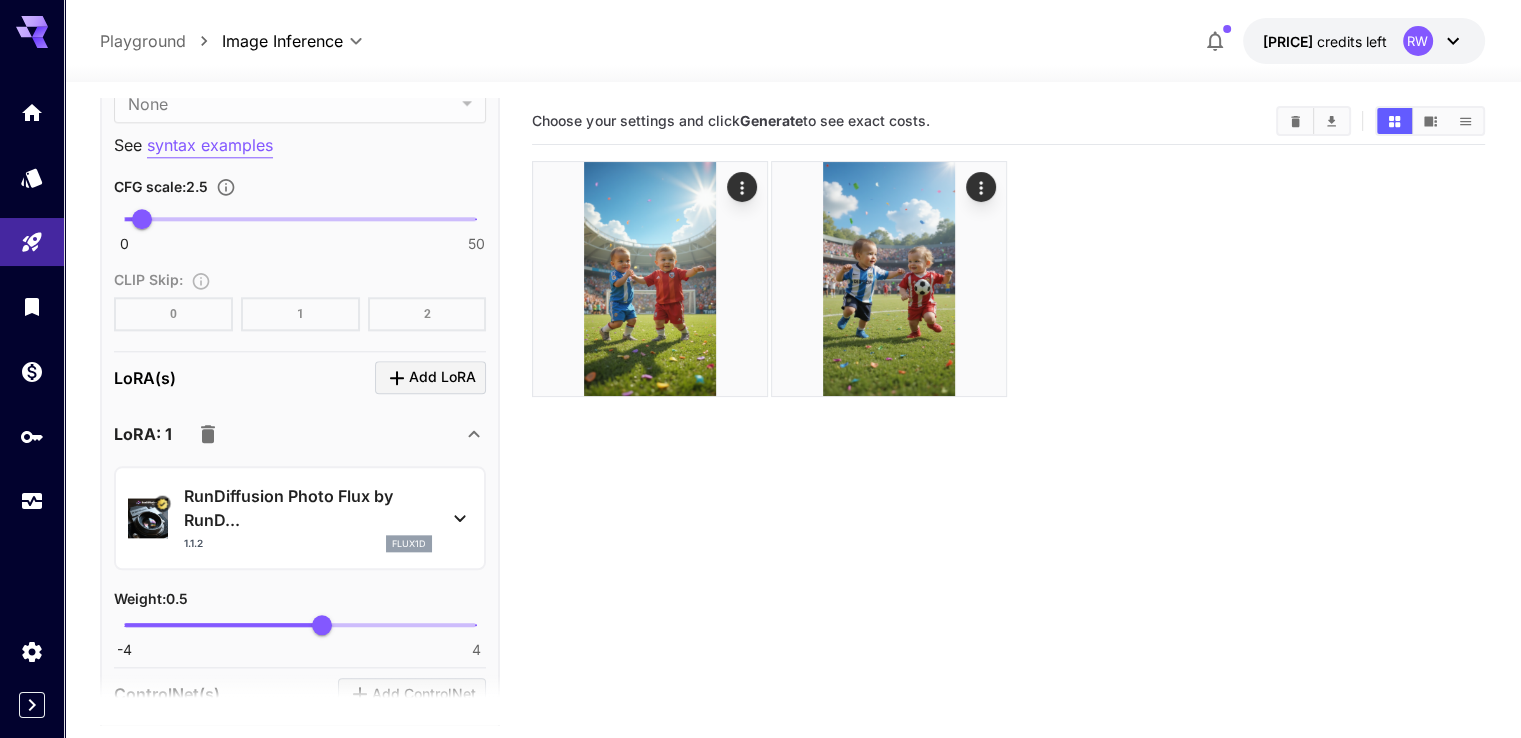 scroll, scrollTop: 2174, scrollLeft: 0, axis: vertical 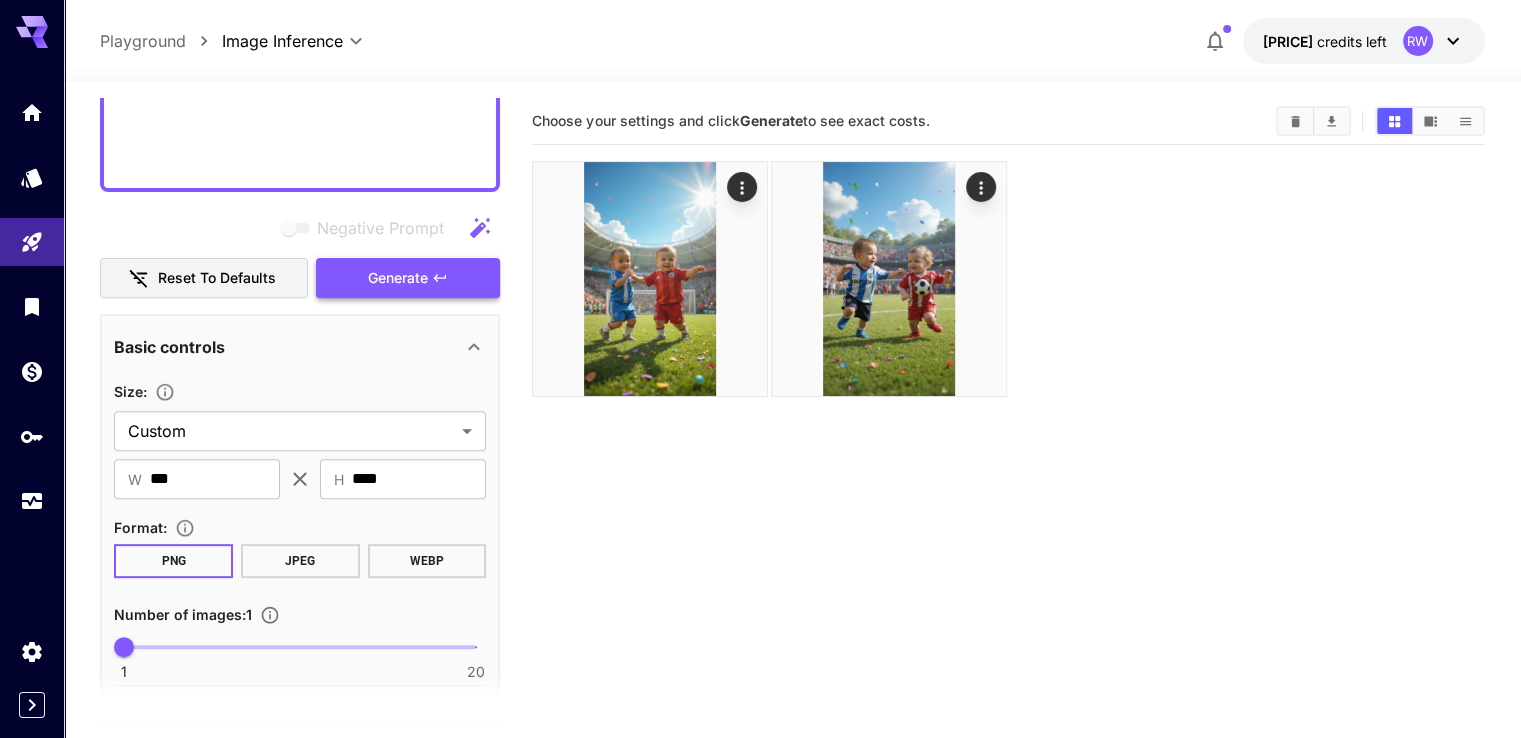 click 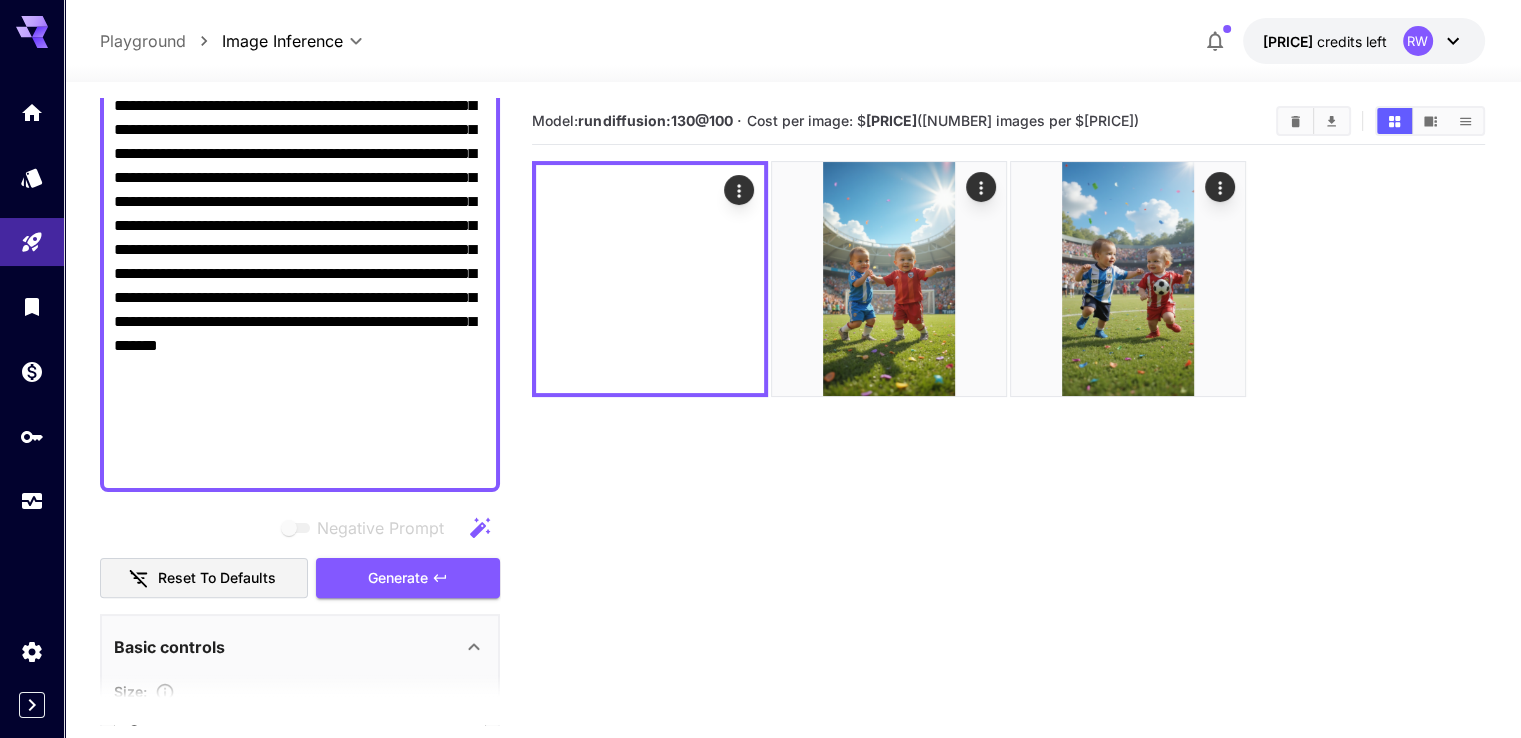 scroll, scrollTop: 274, scrollLeft: 0, axis: vertical 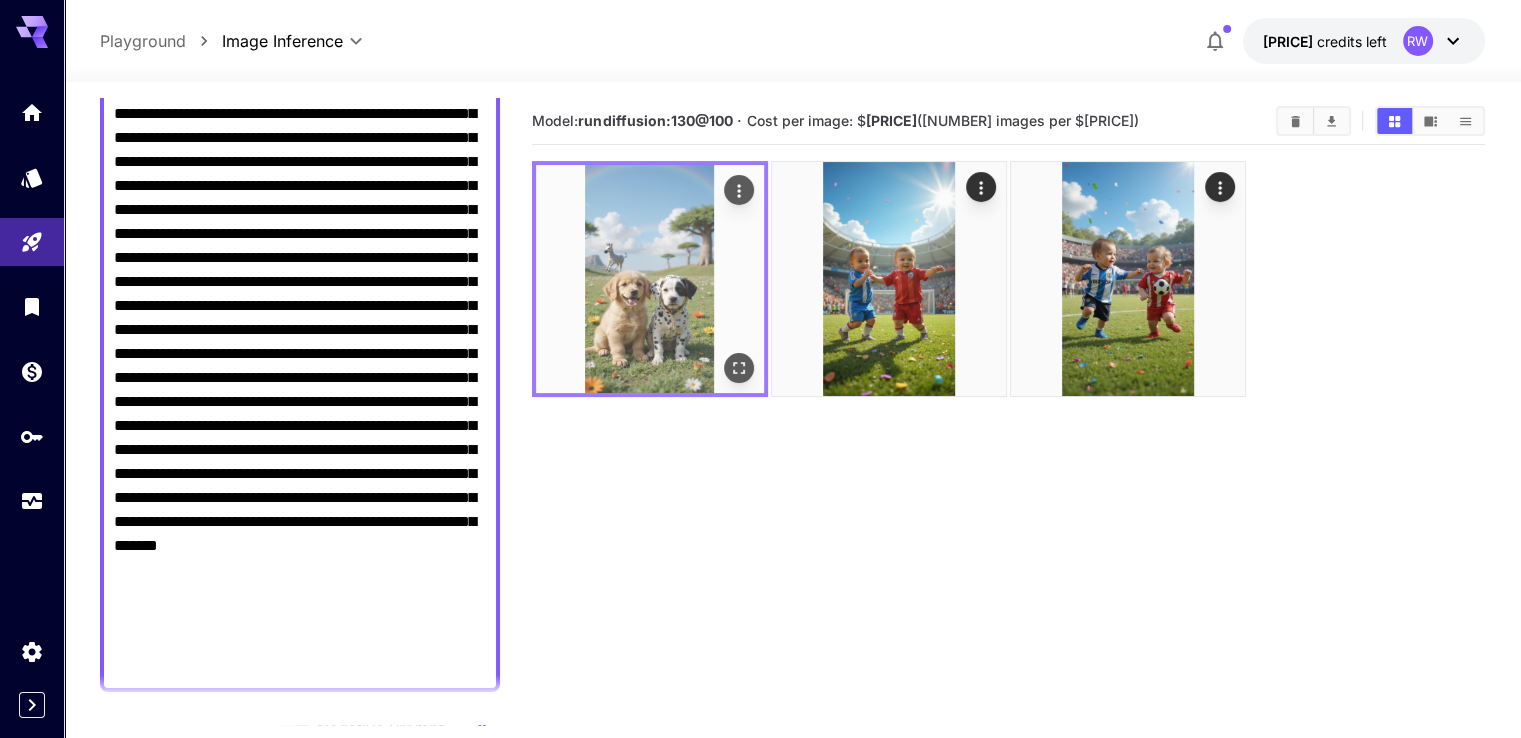 click at bounding box center (650, 279) 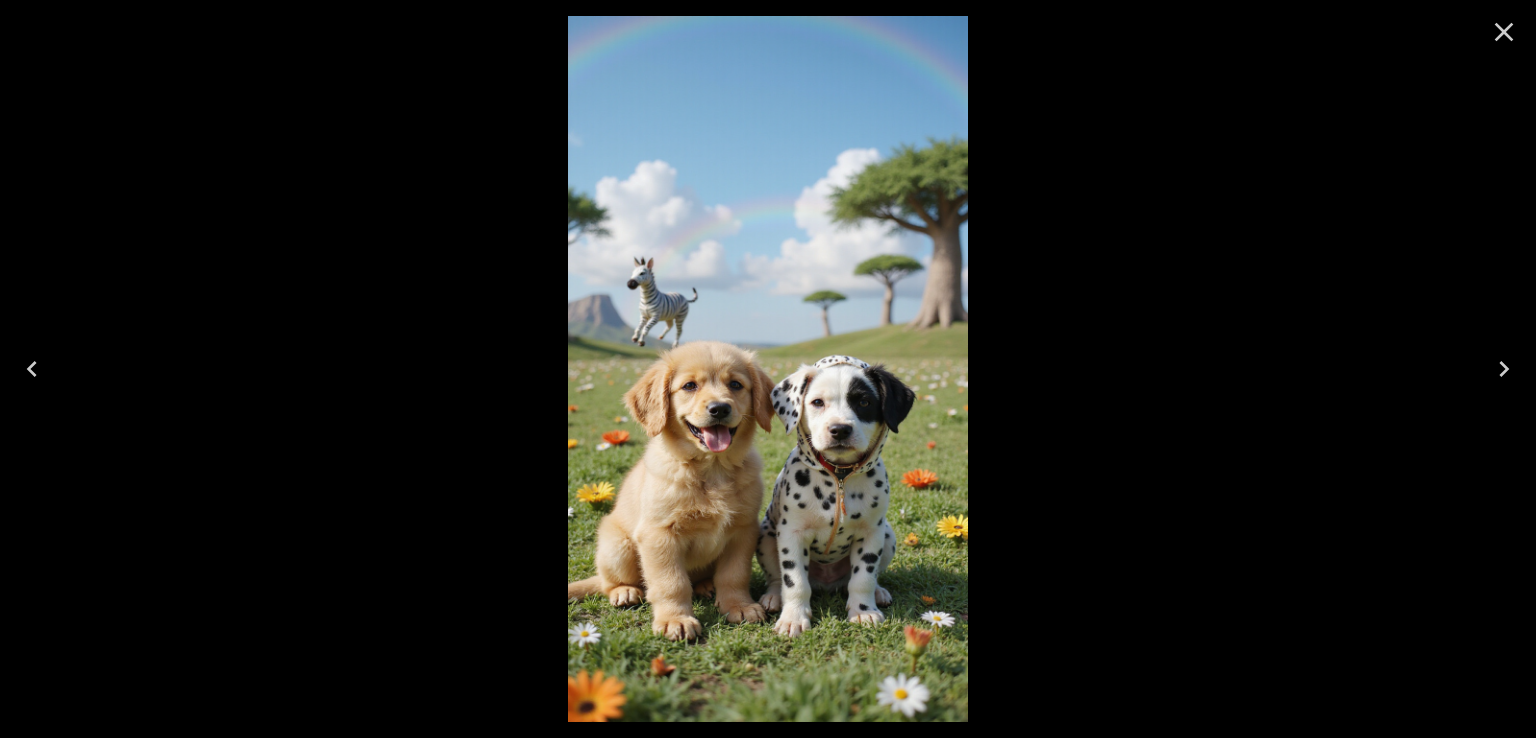 click at bounding box center (767, 369) 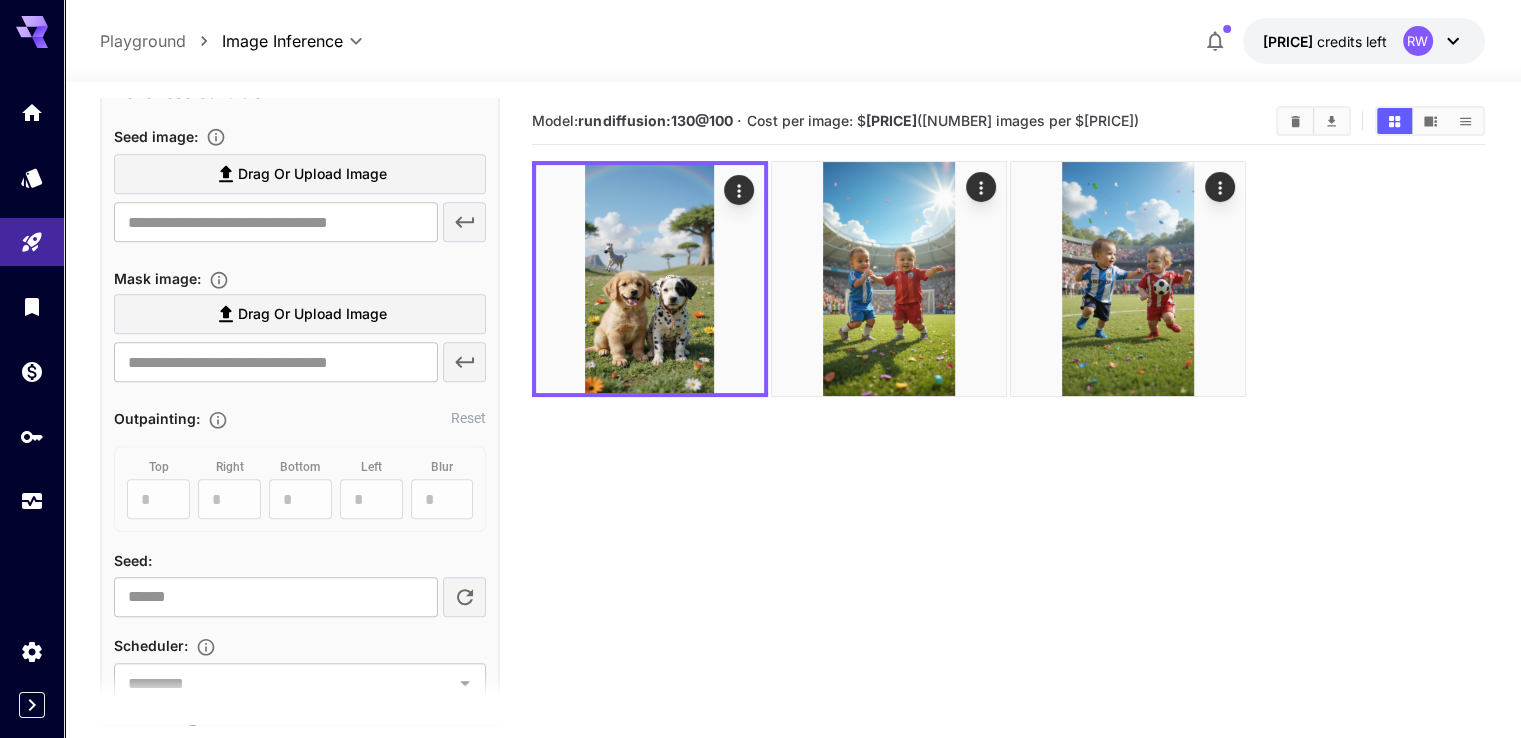 scroll, scrollTop: 1474, scrollLeft: 0, axis: vertical 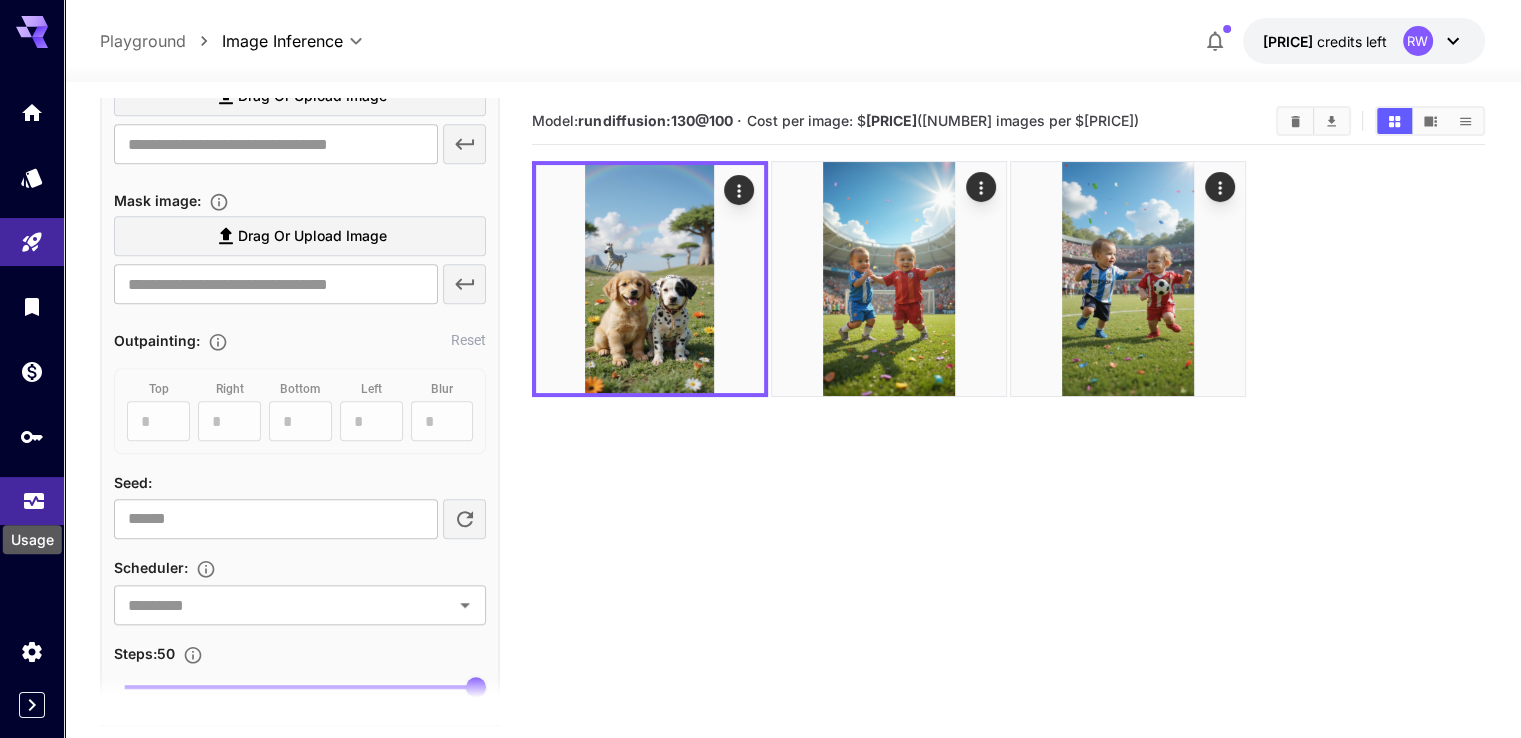 click 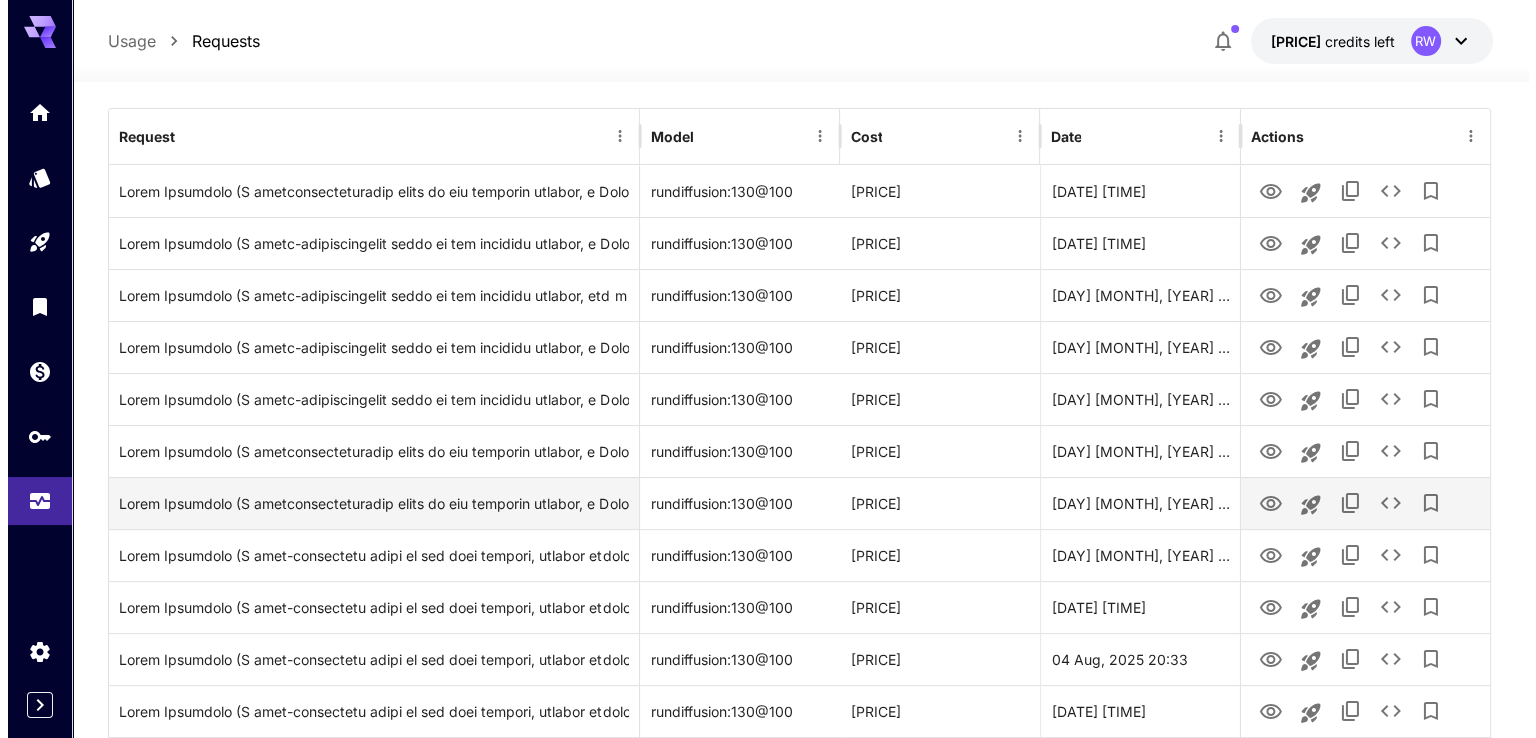 scroll, scrollTop: 300, scrollLeft: 0, axis: vertical 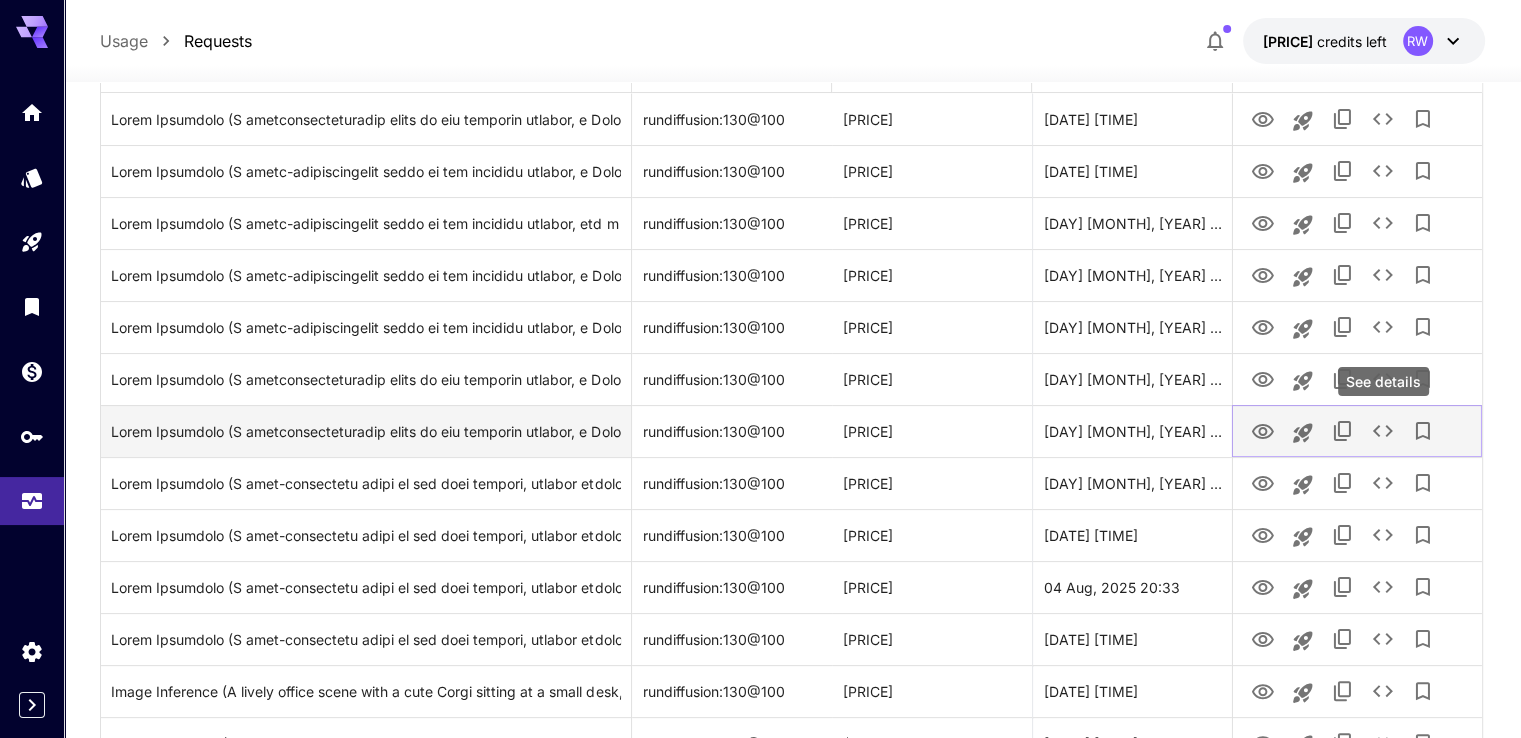 click 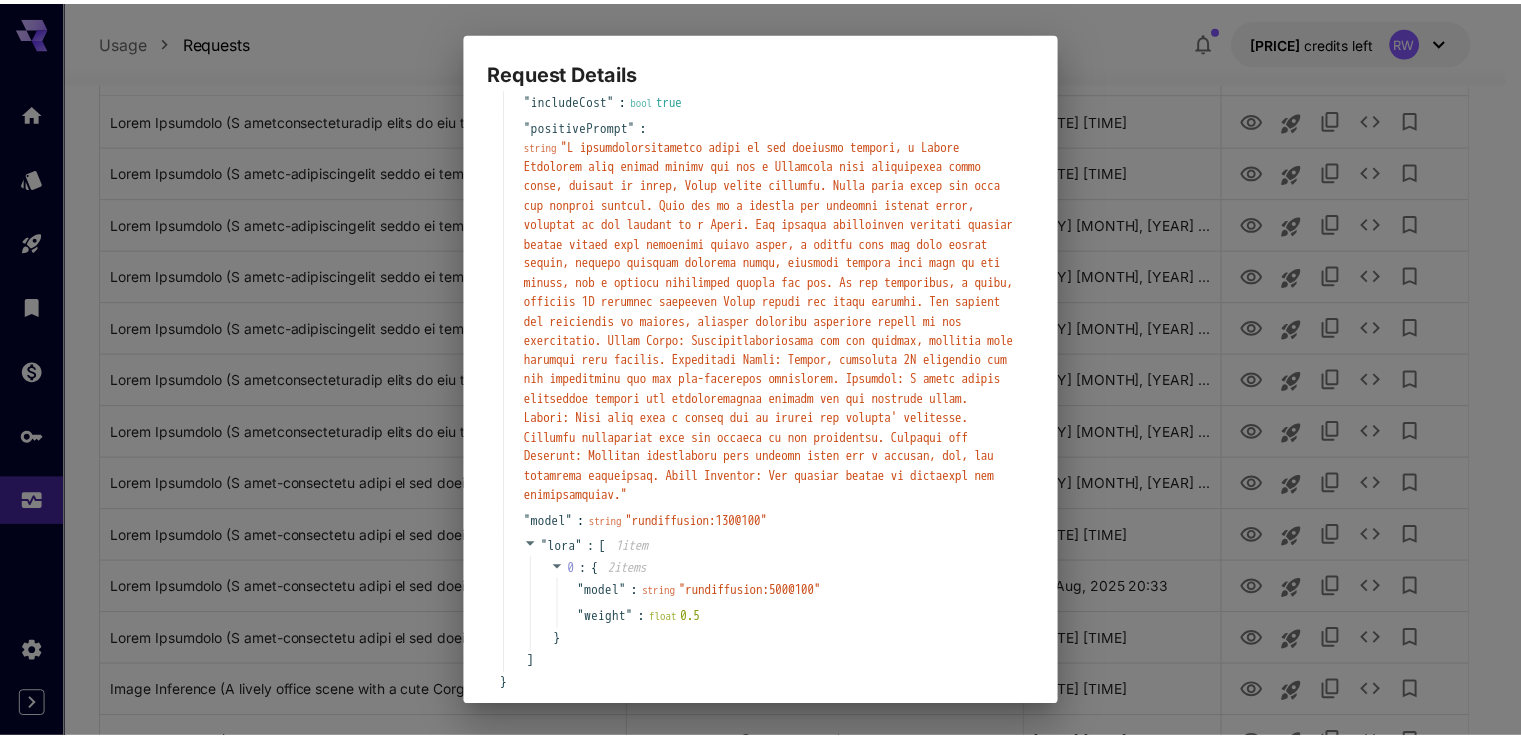 scroll, scrollTop: 0, scrollLeft: 0, axis: both 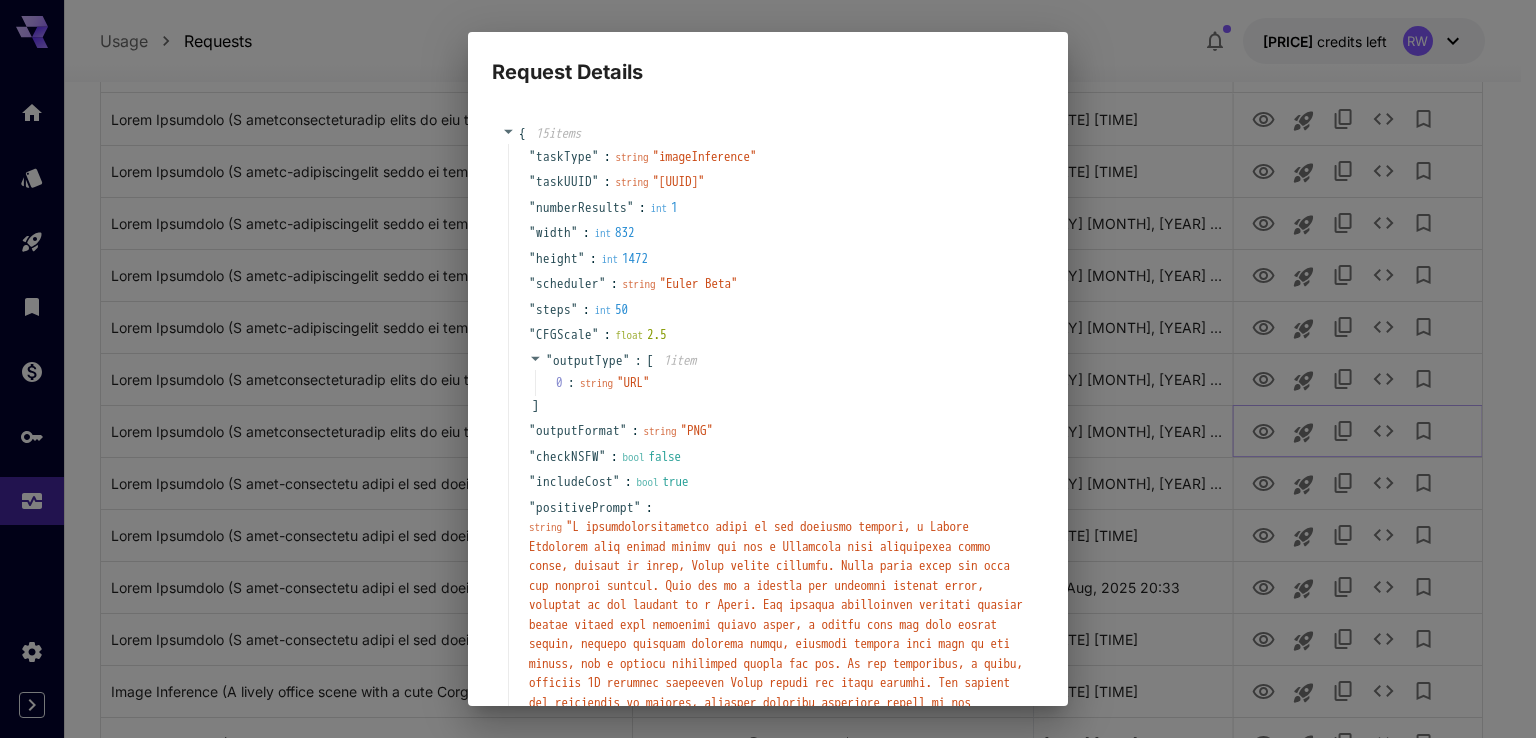 type 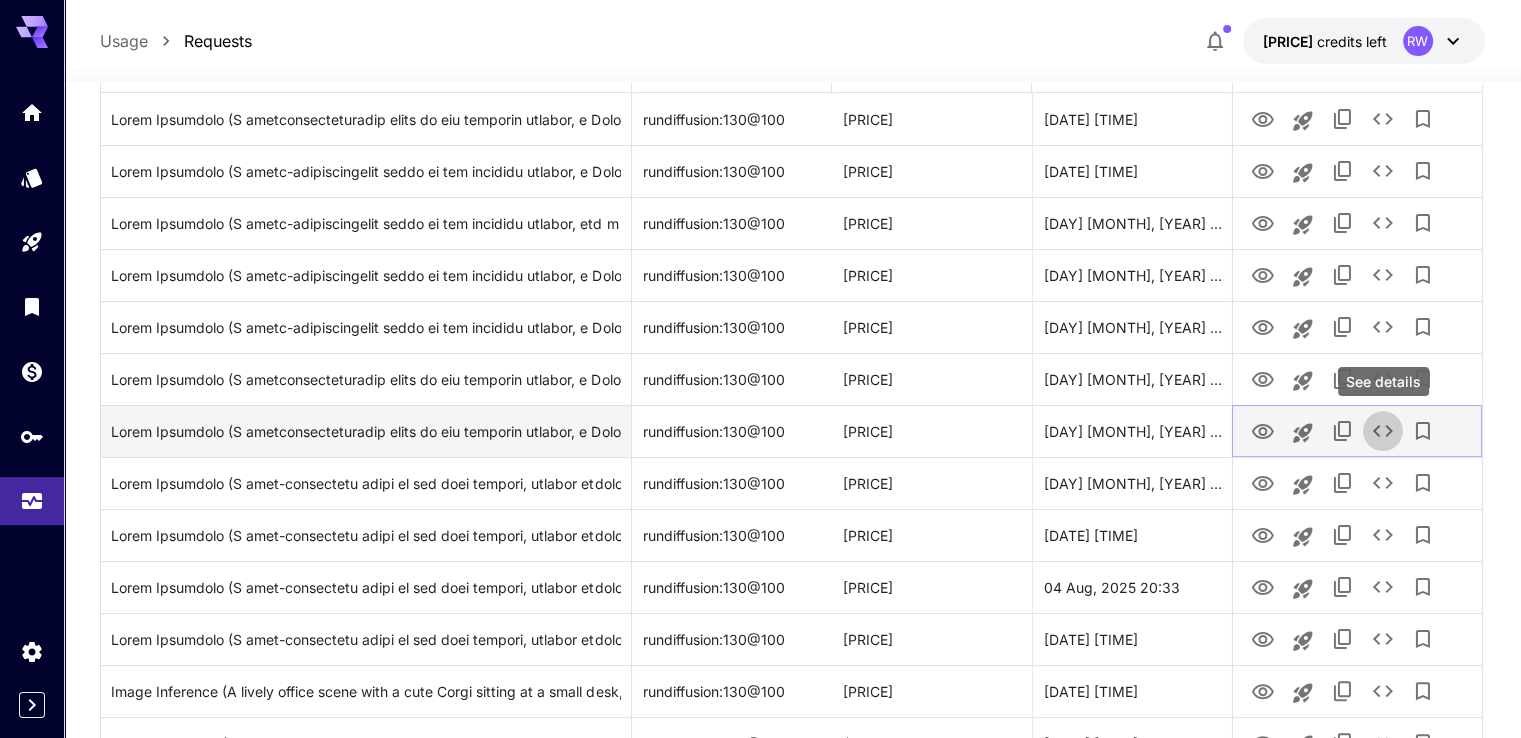click 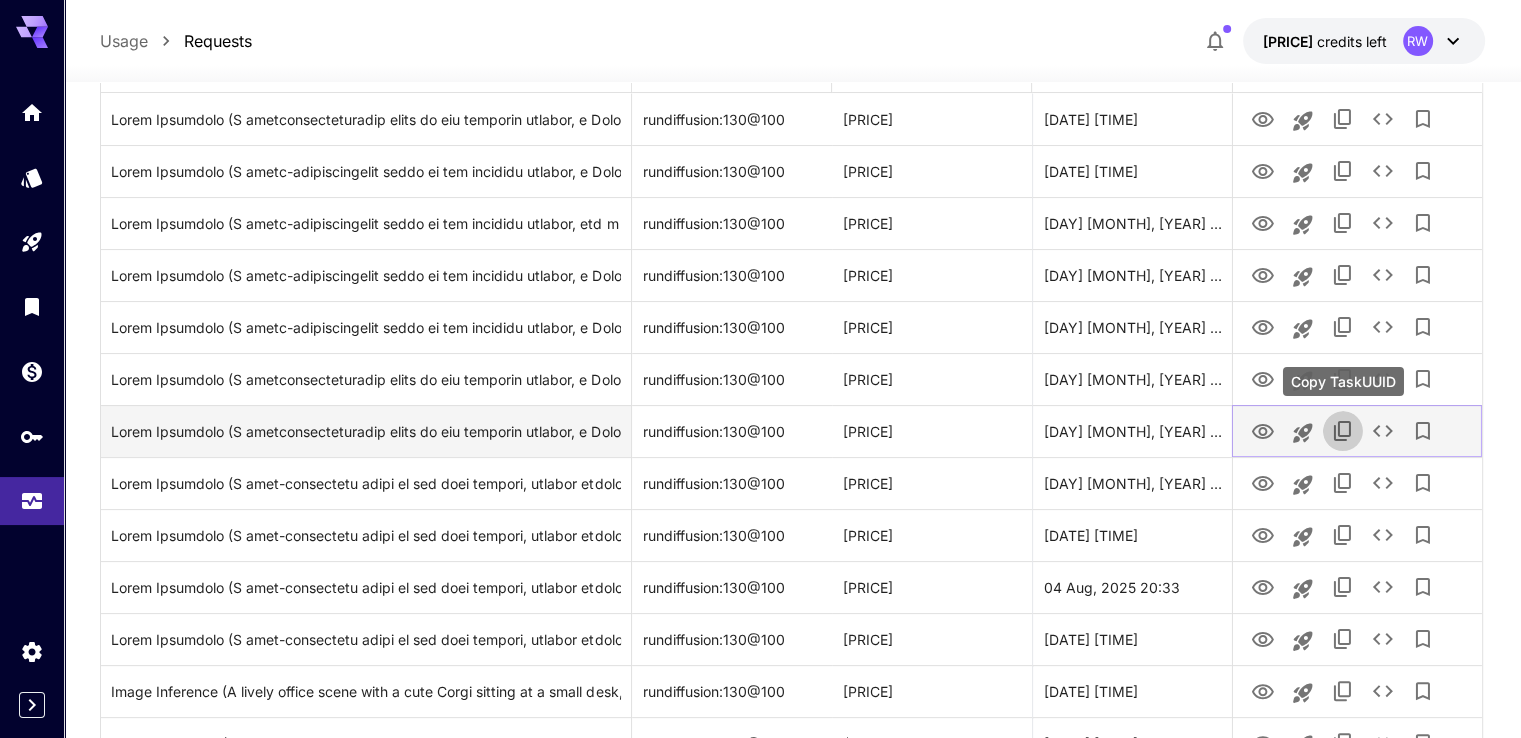 click 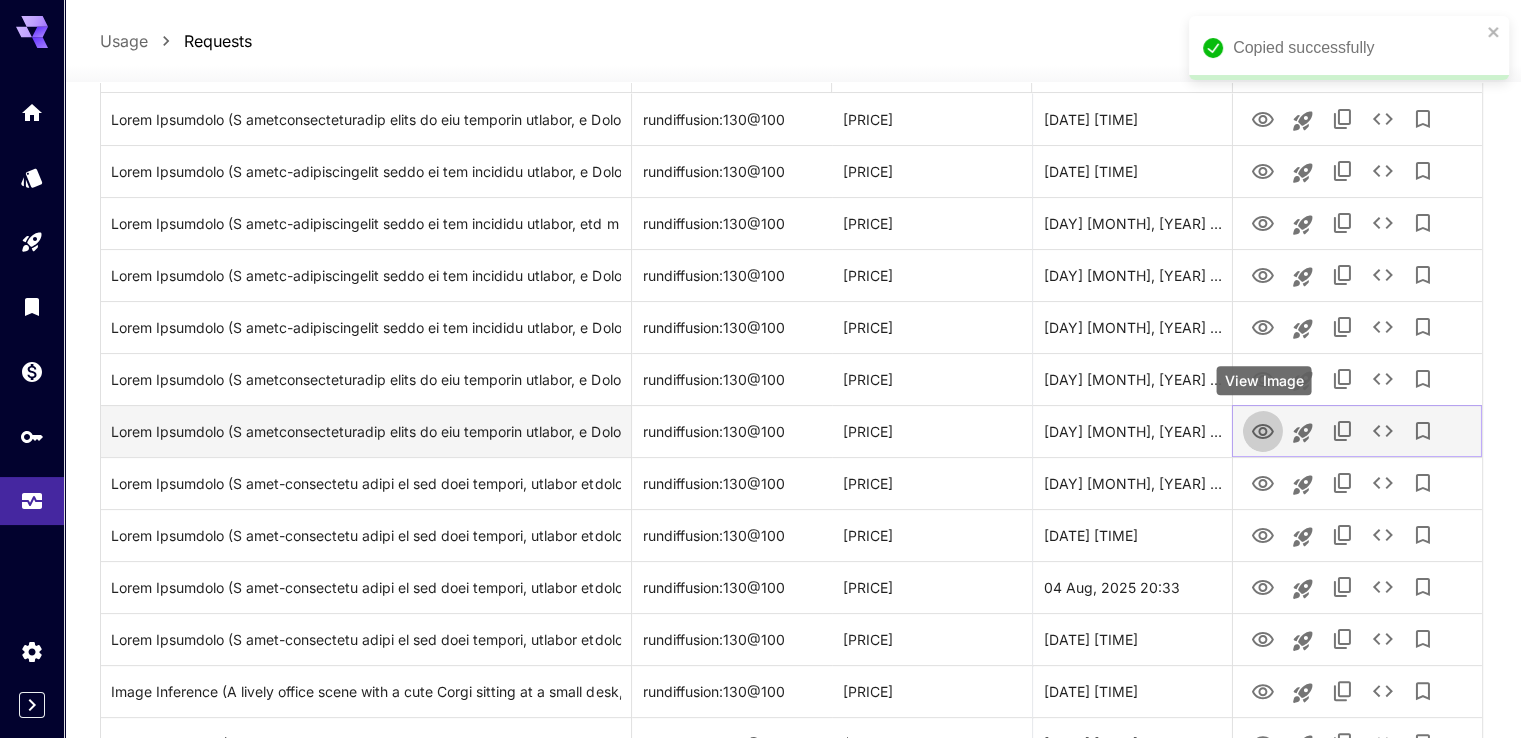 click 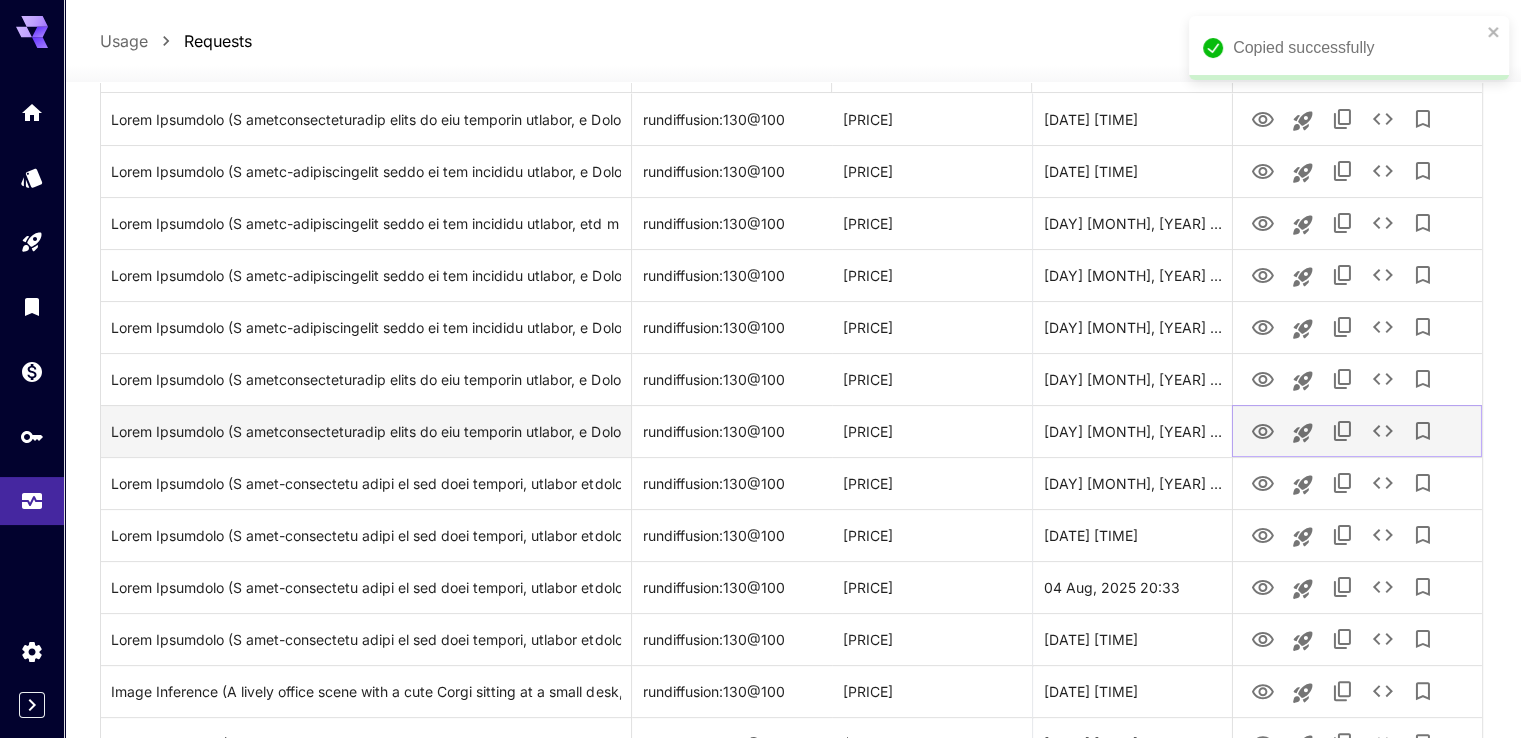 click 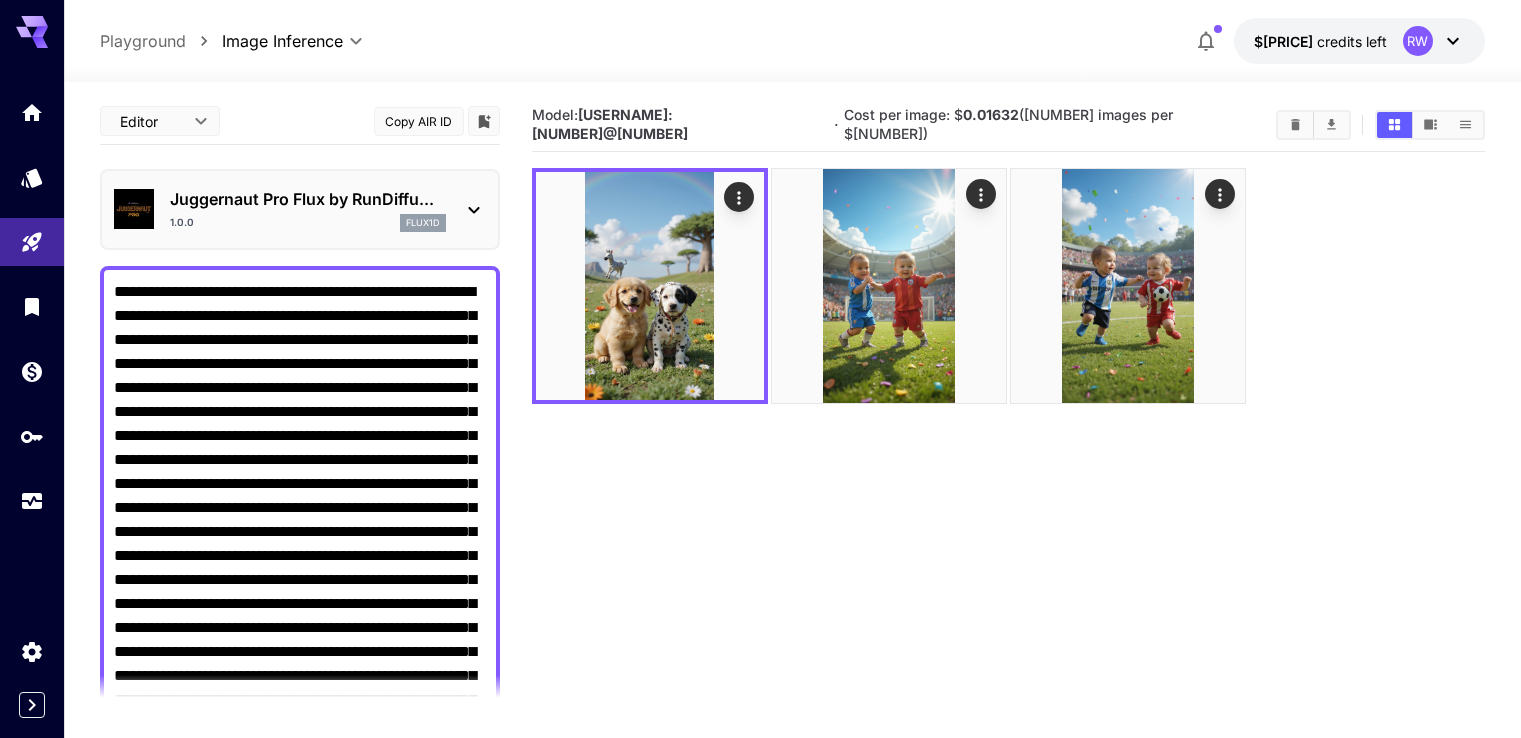 scroll, scrollTop: 158, scrollLeft: 0, axis: vertical 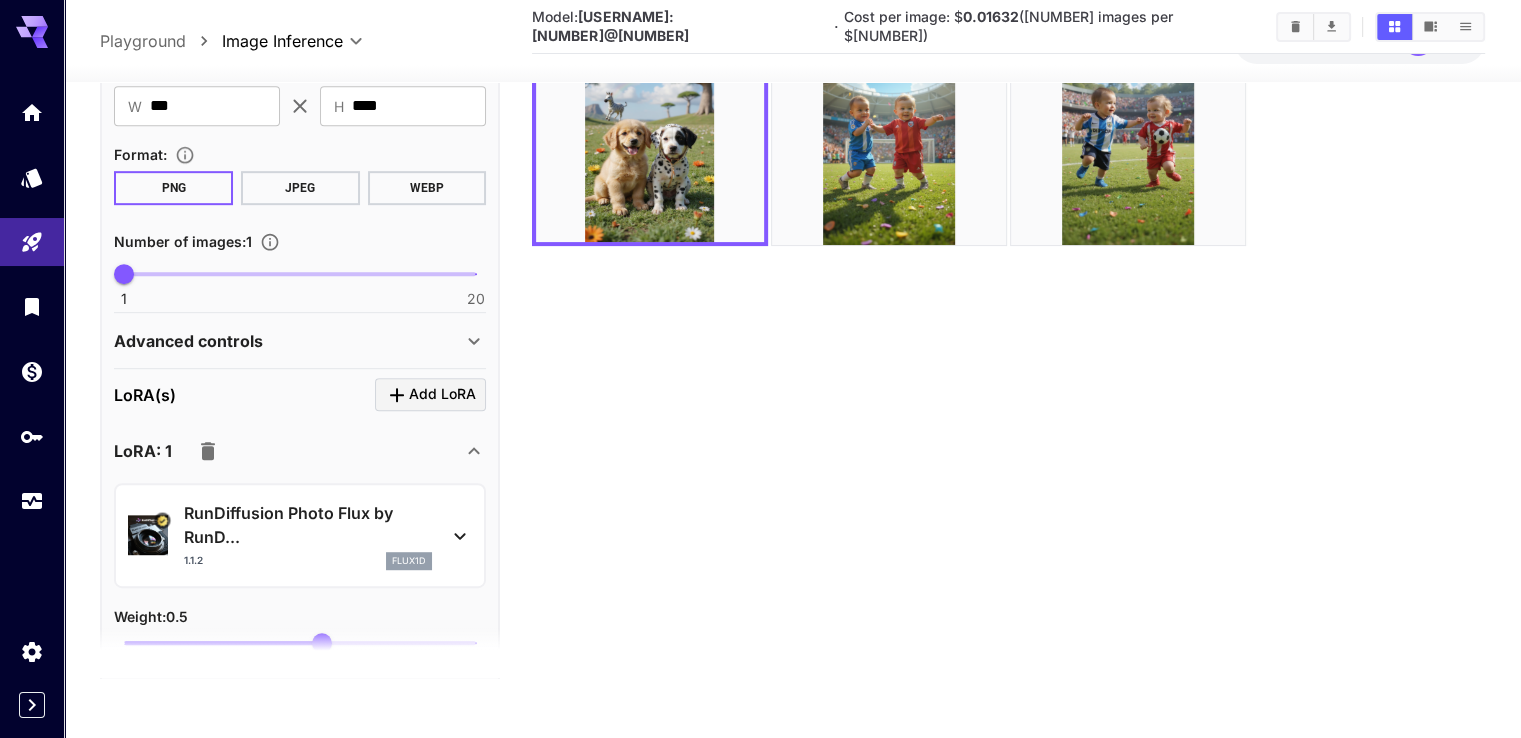 click on "Advanced controls" at bounding box center (288, 340) 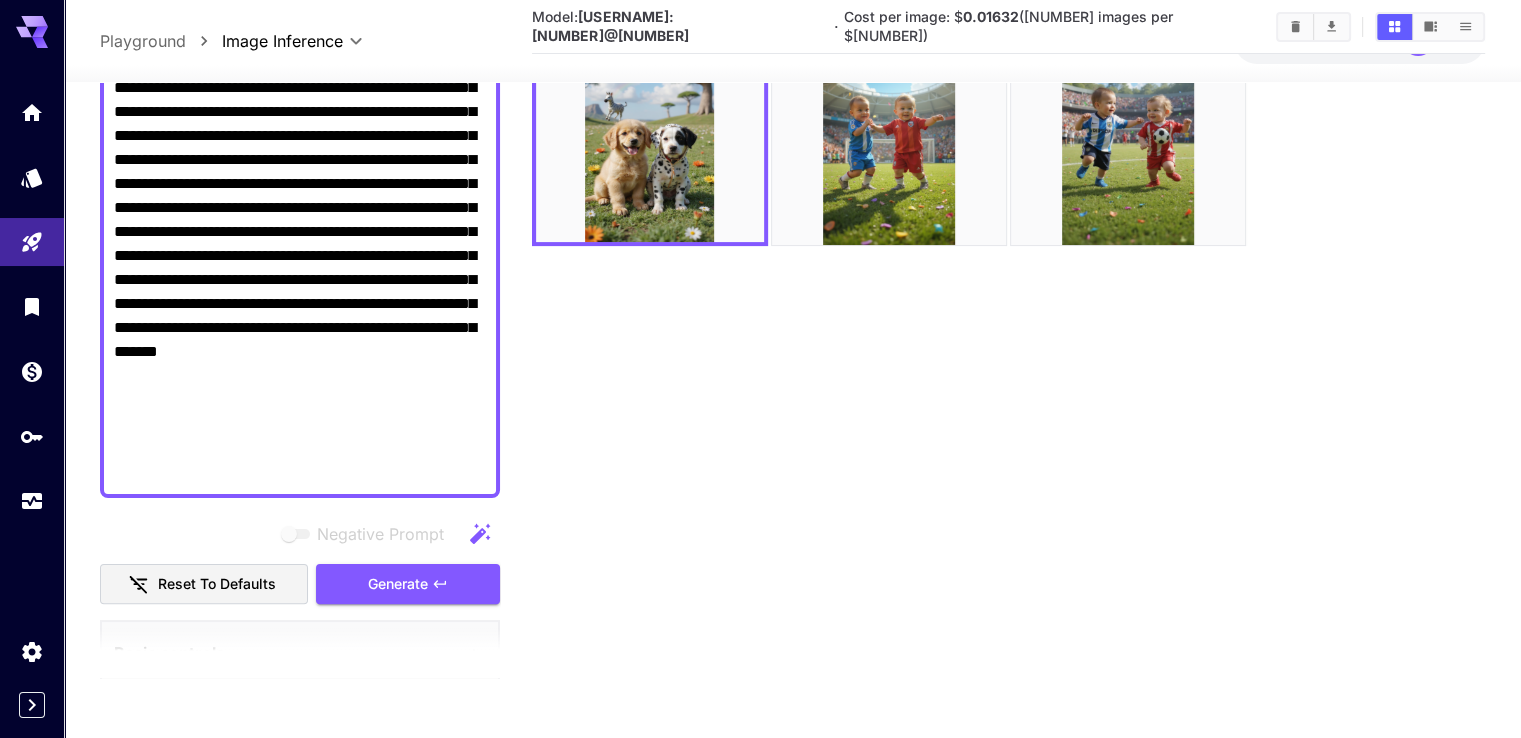 scroll, scrollTop: 100, scrollLeft: 0, axis: vertical 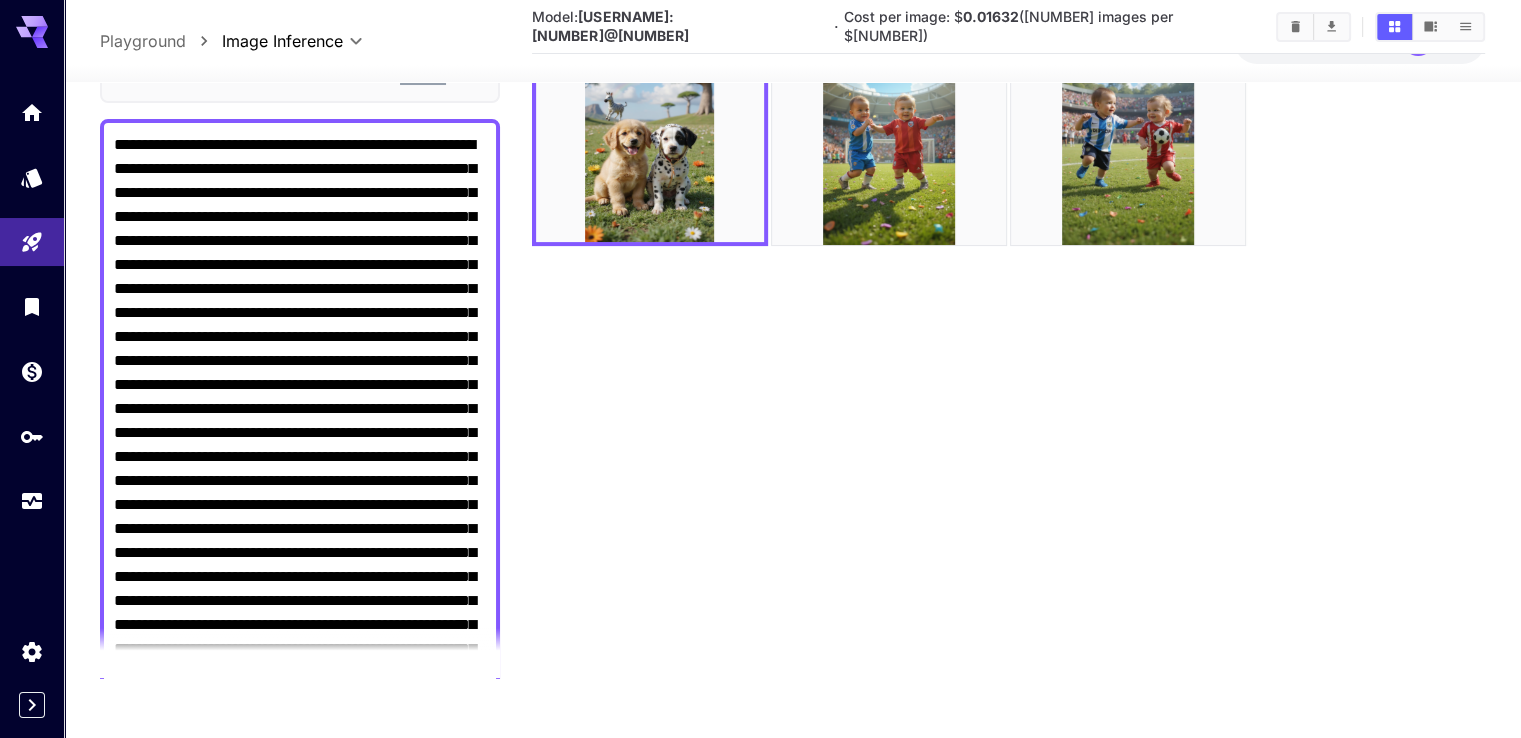 click on "Negative Prompt" at bounding box center [300, 468] 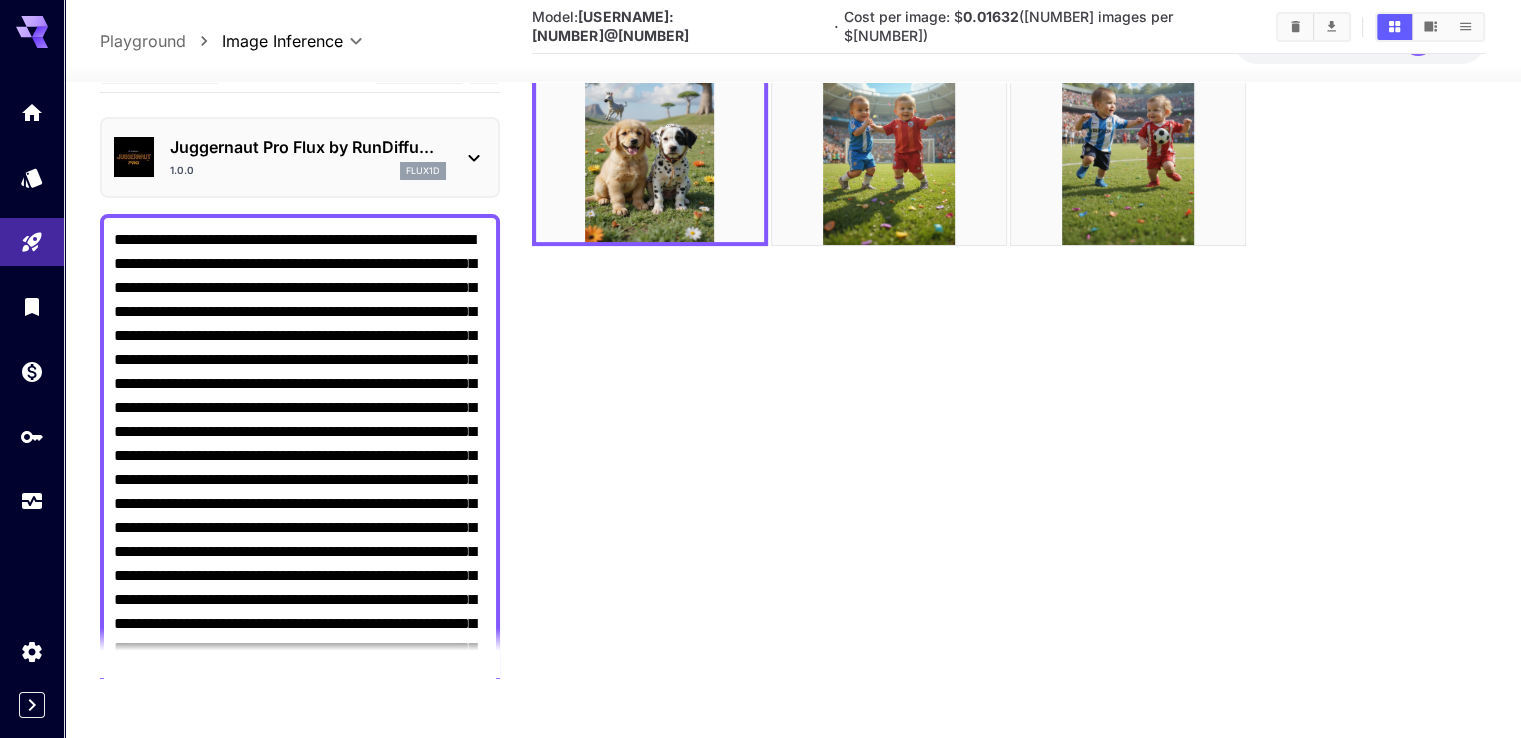 scroll, scrollTop: 0, scrollLeft: 0, axis: both 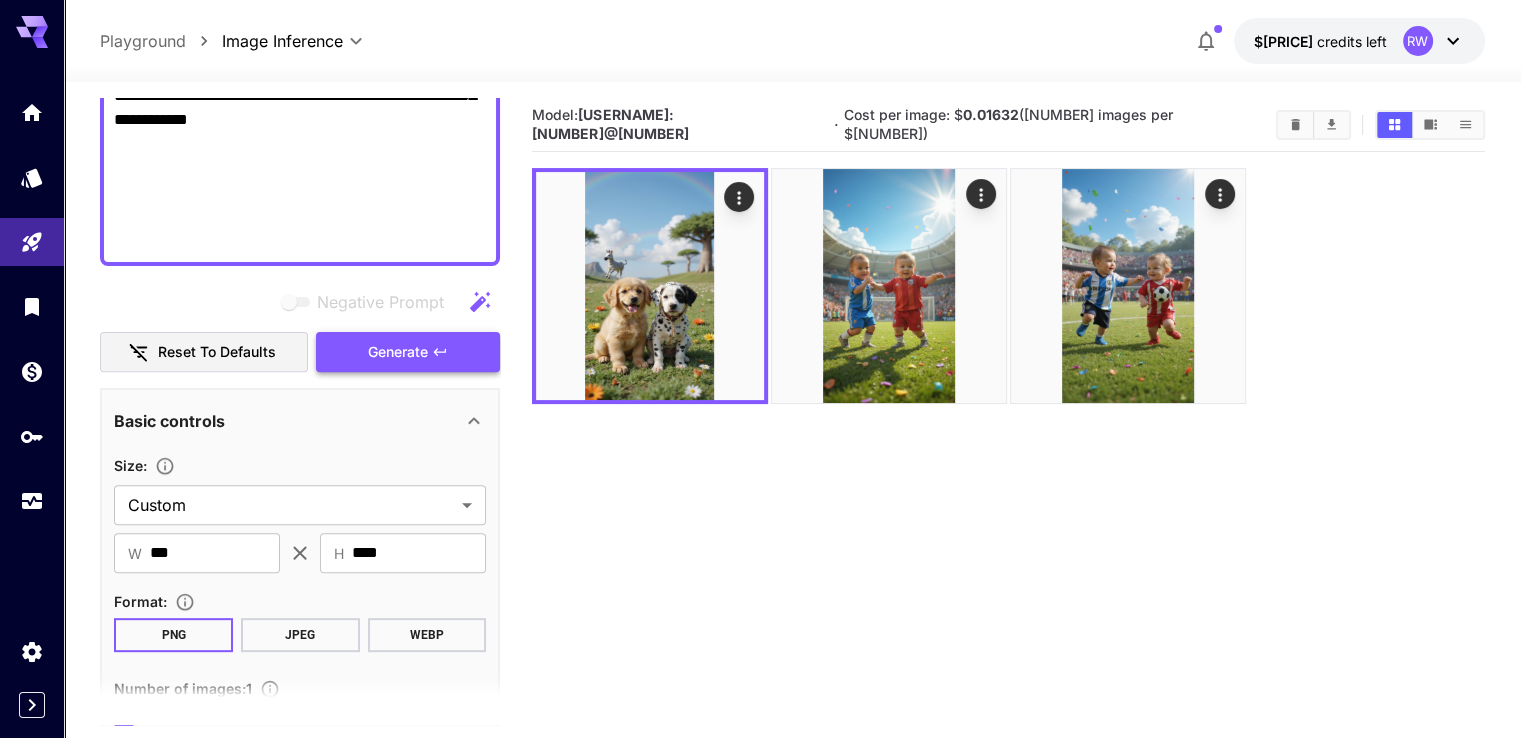 type on "**********" 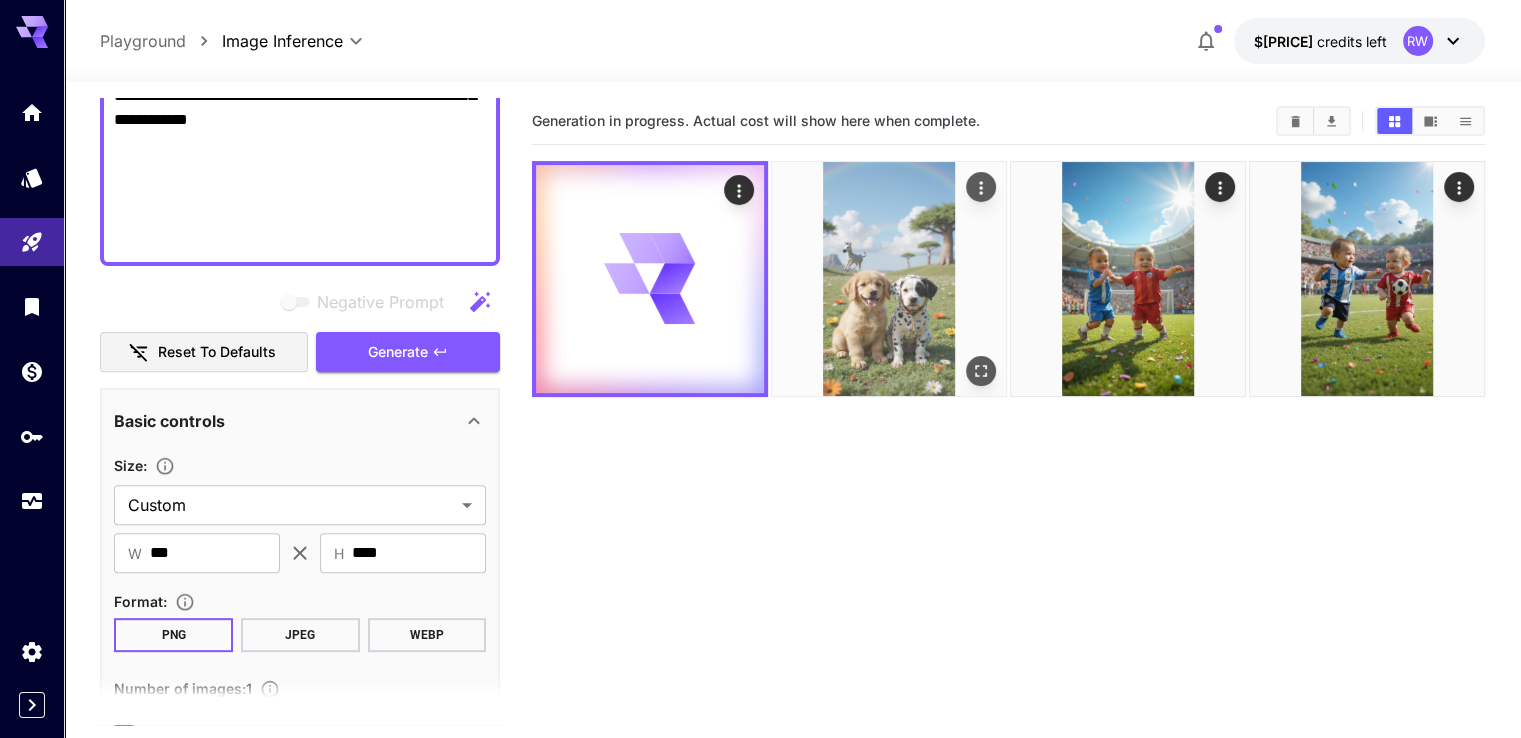 click at bounding box center [889, 279] 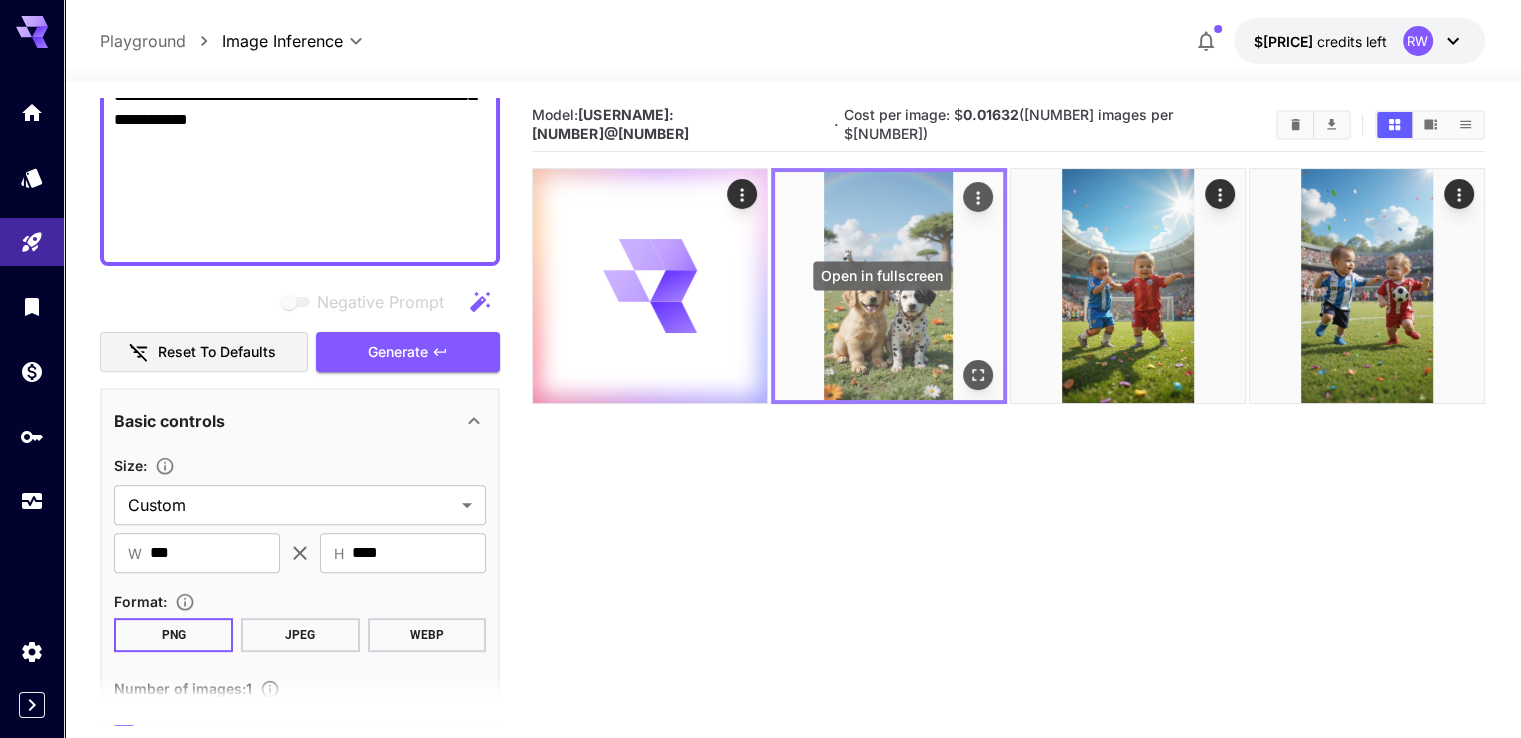 click 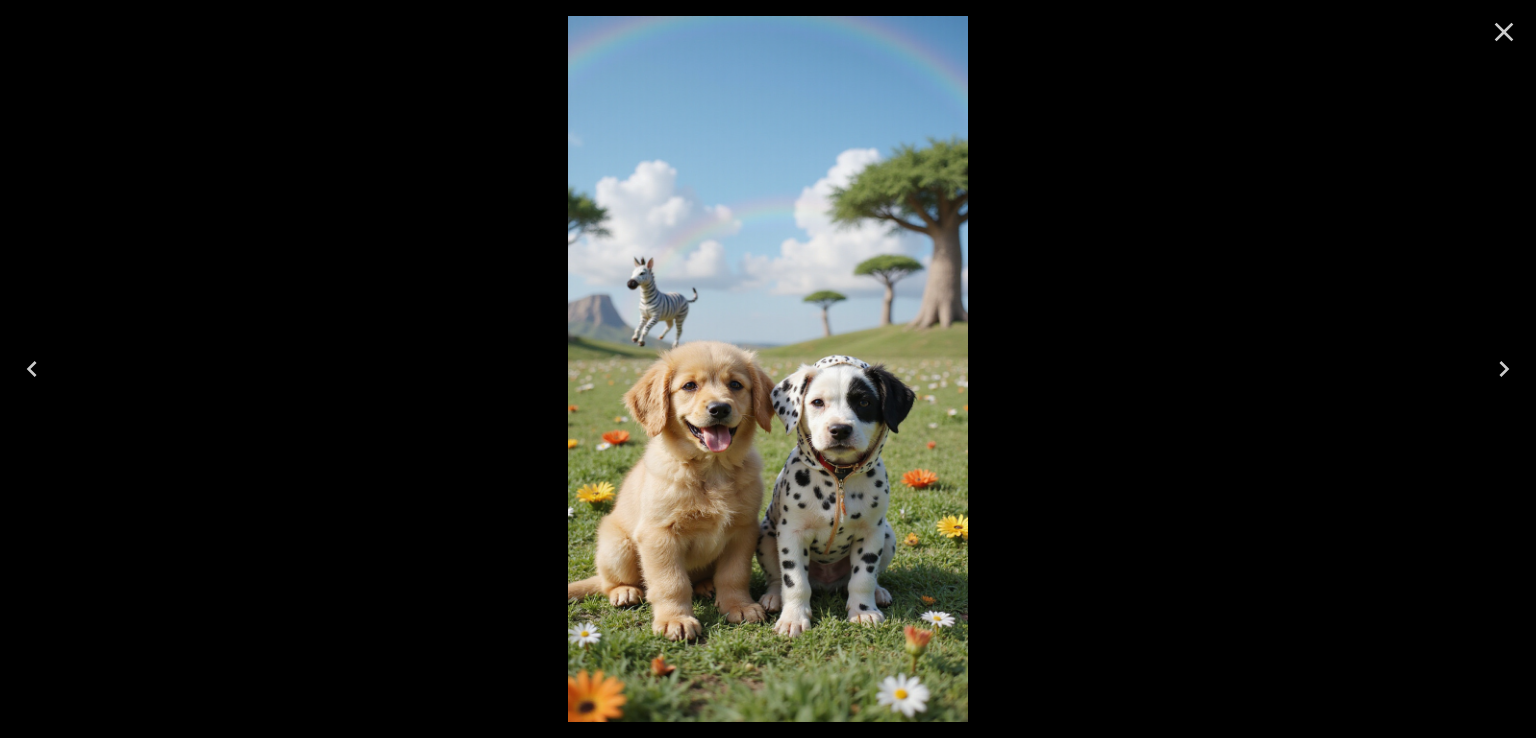 click at bounding box center [767, 369] 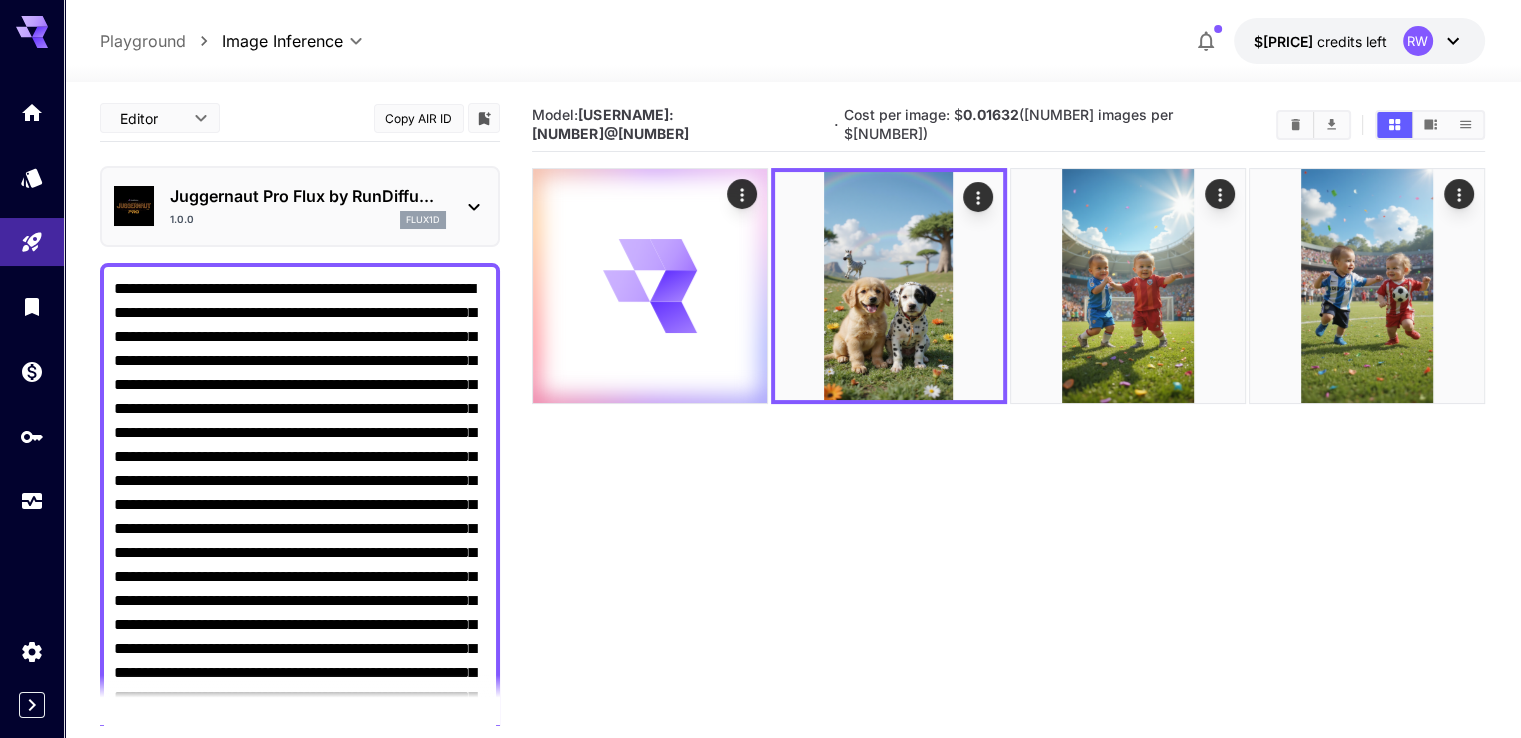scroll, scrollTop: 0, scrollLeft: 0, axis: both 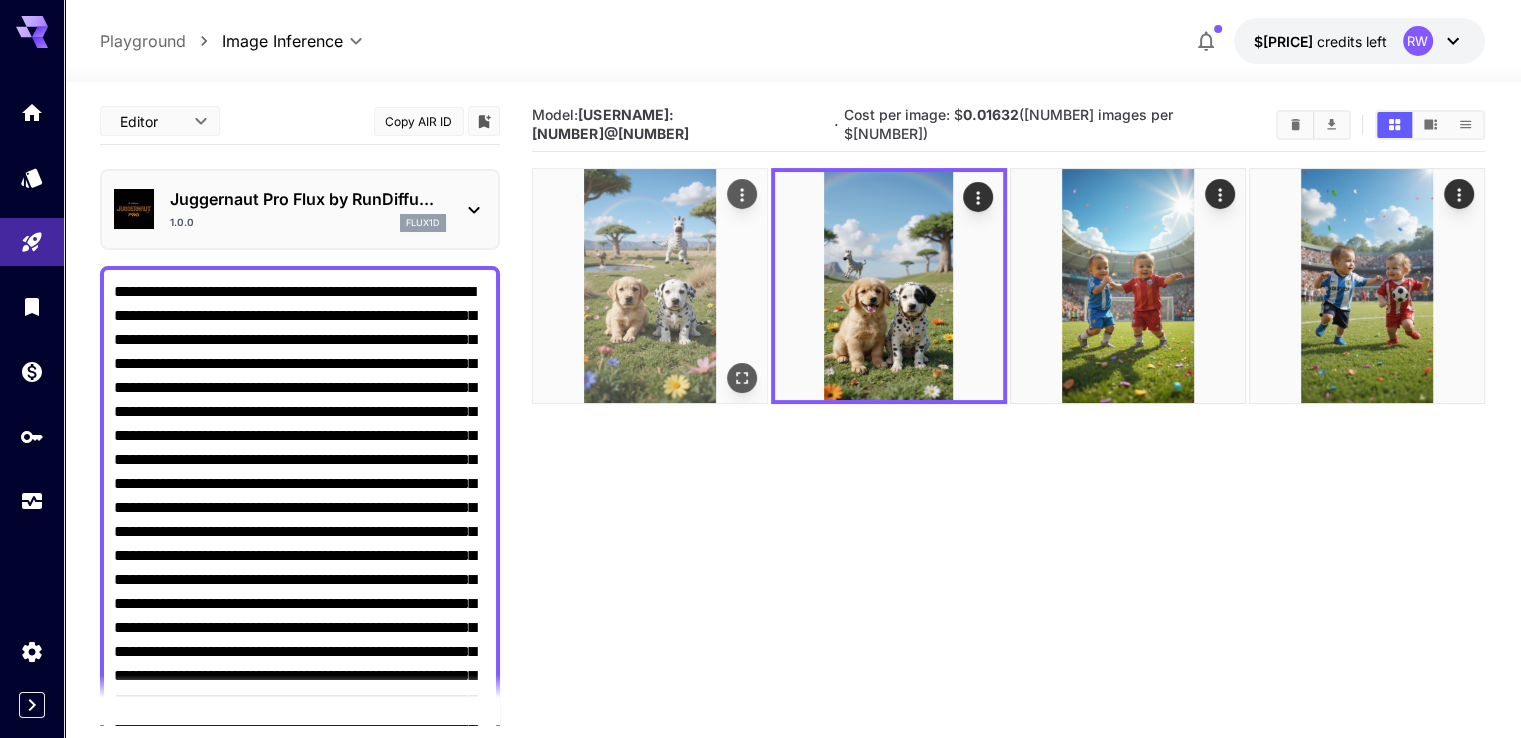 click 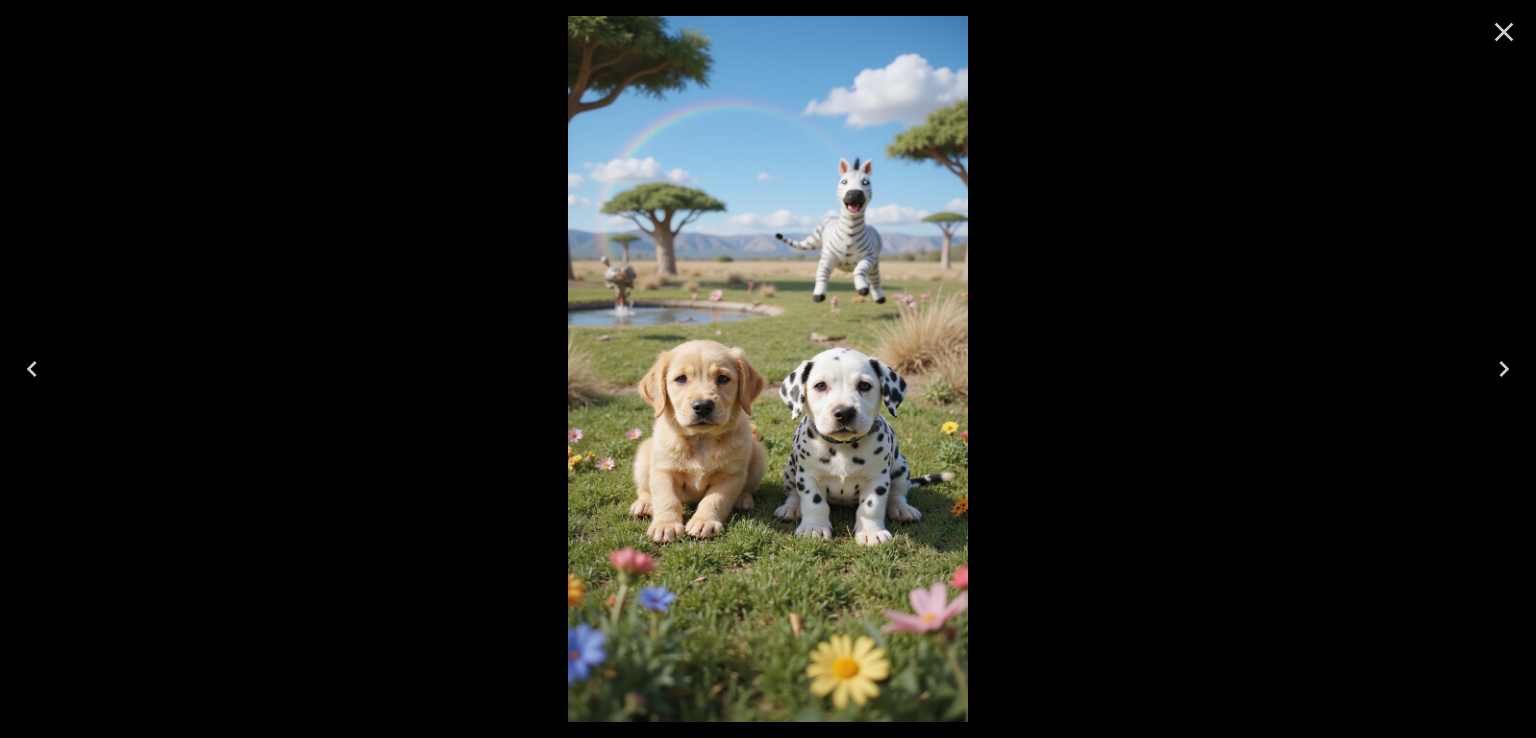 click 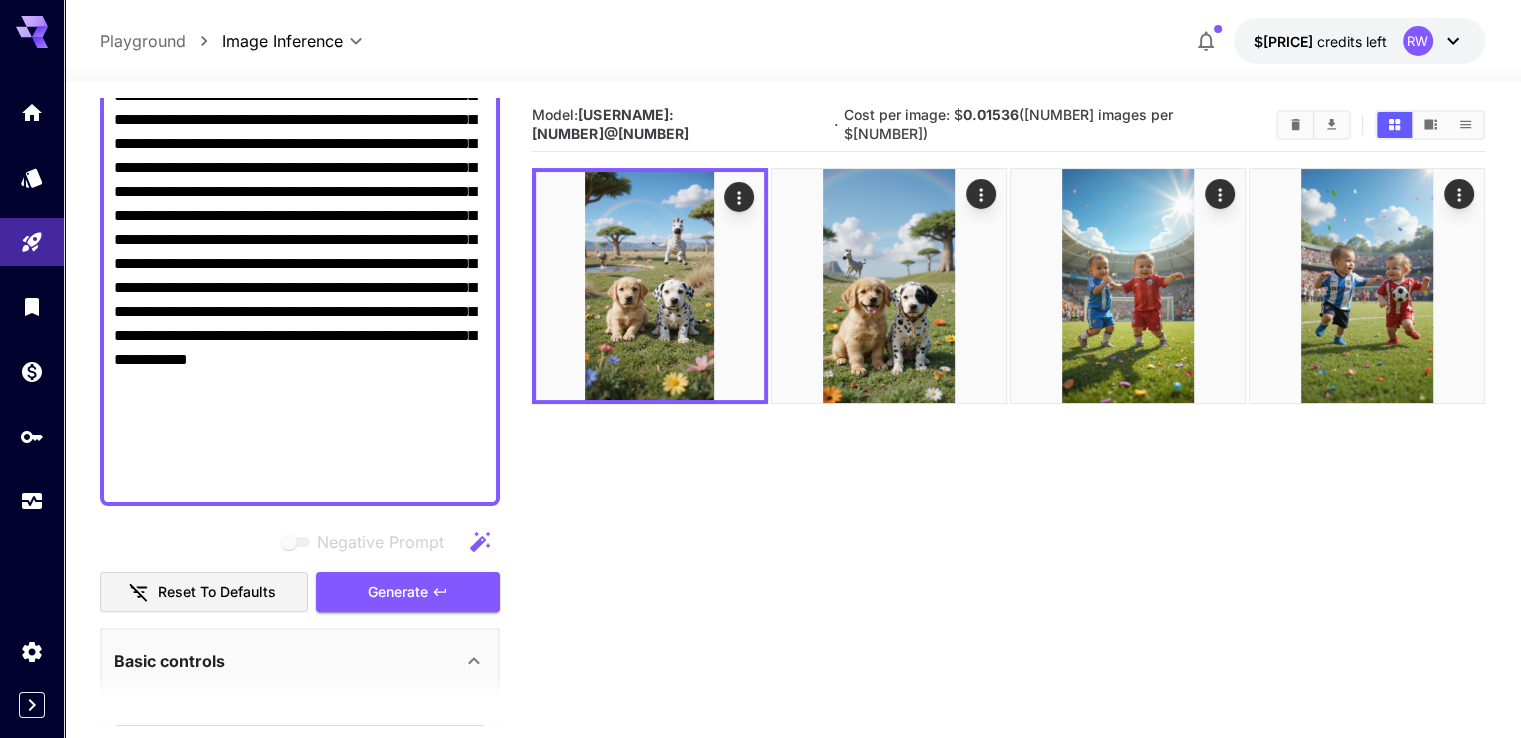 scroll, scrollTop: 500, scrollLeft: 0, axis: vertical 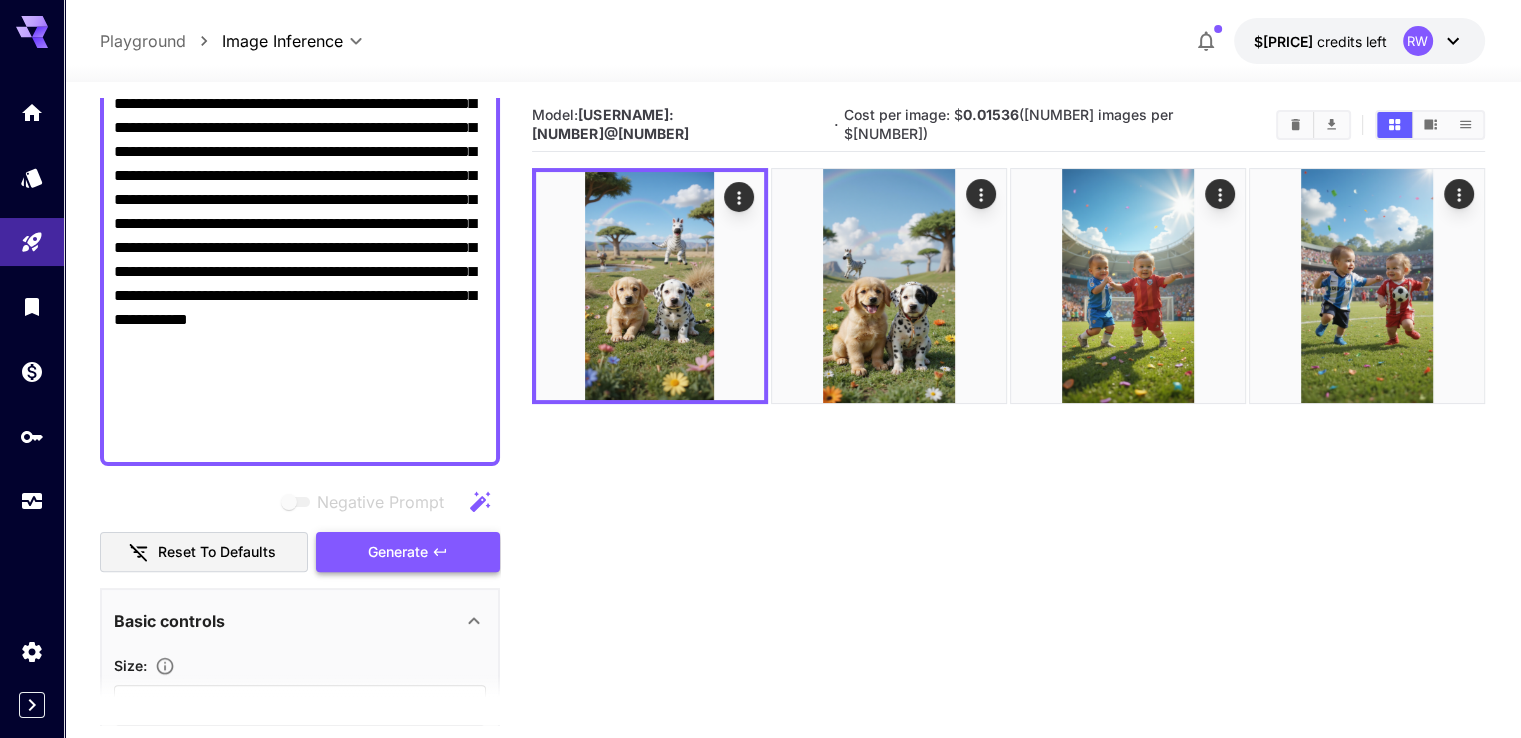 click on "Generate" at bounding box center [398, 552] 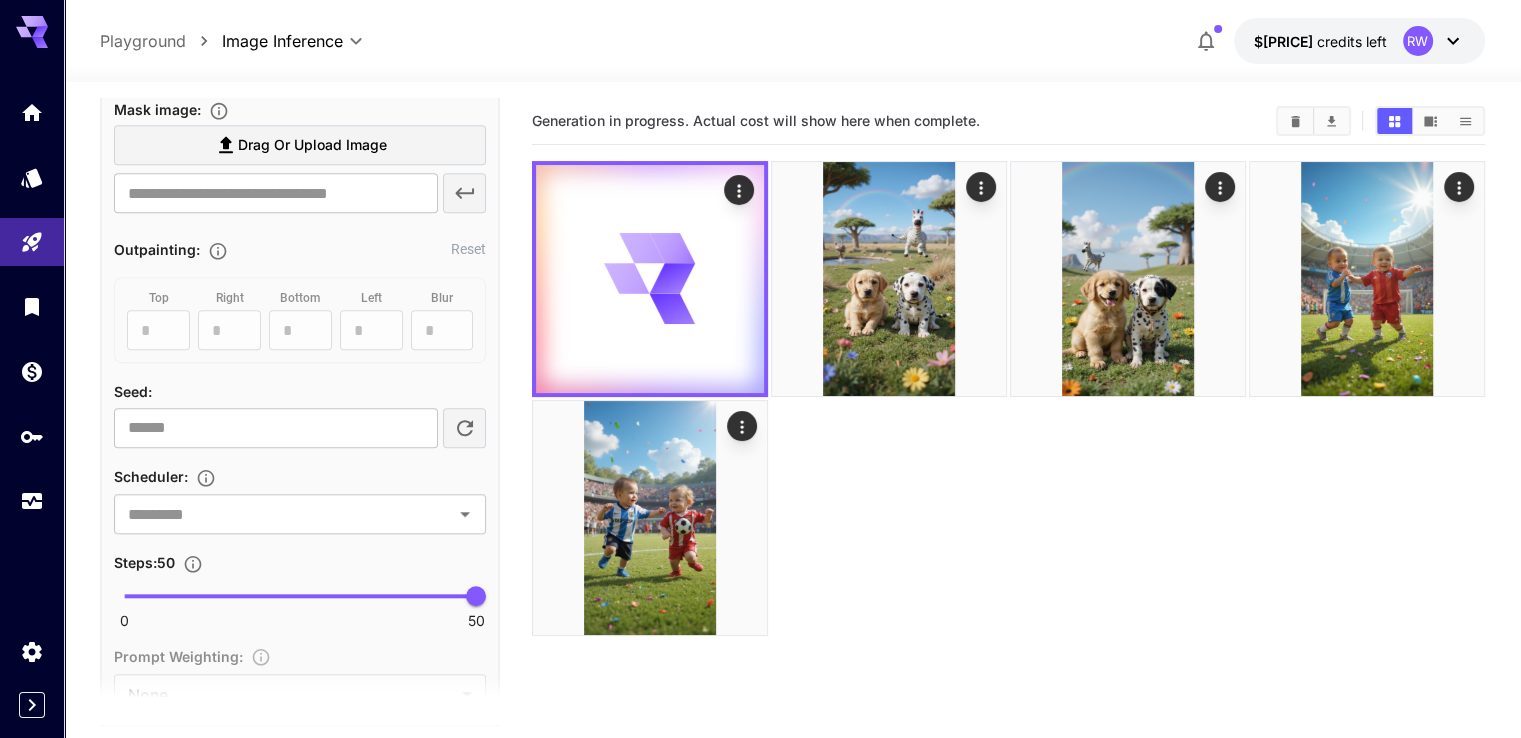 scroll, scrollTop: 1600, scrollLeft: 0, axis: vertical 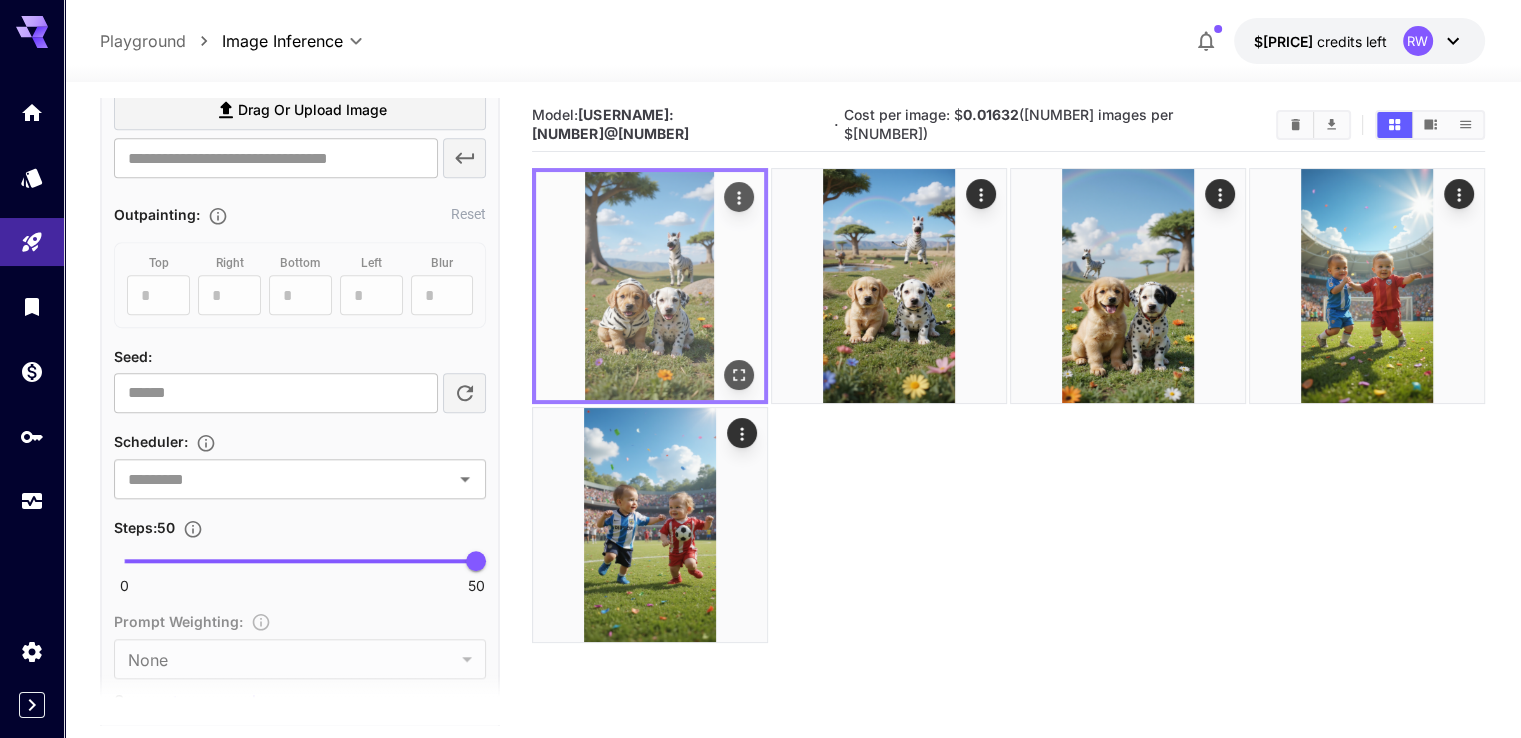 click at bounding box center (650, 286) 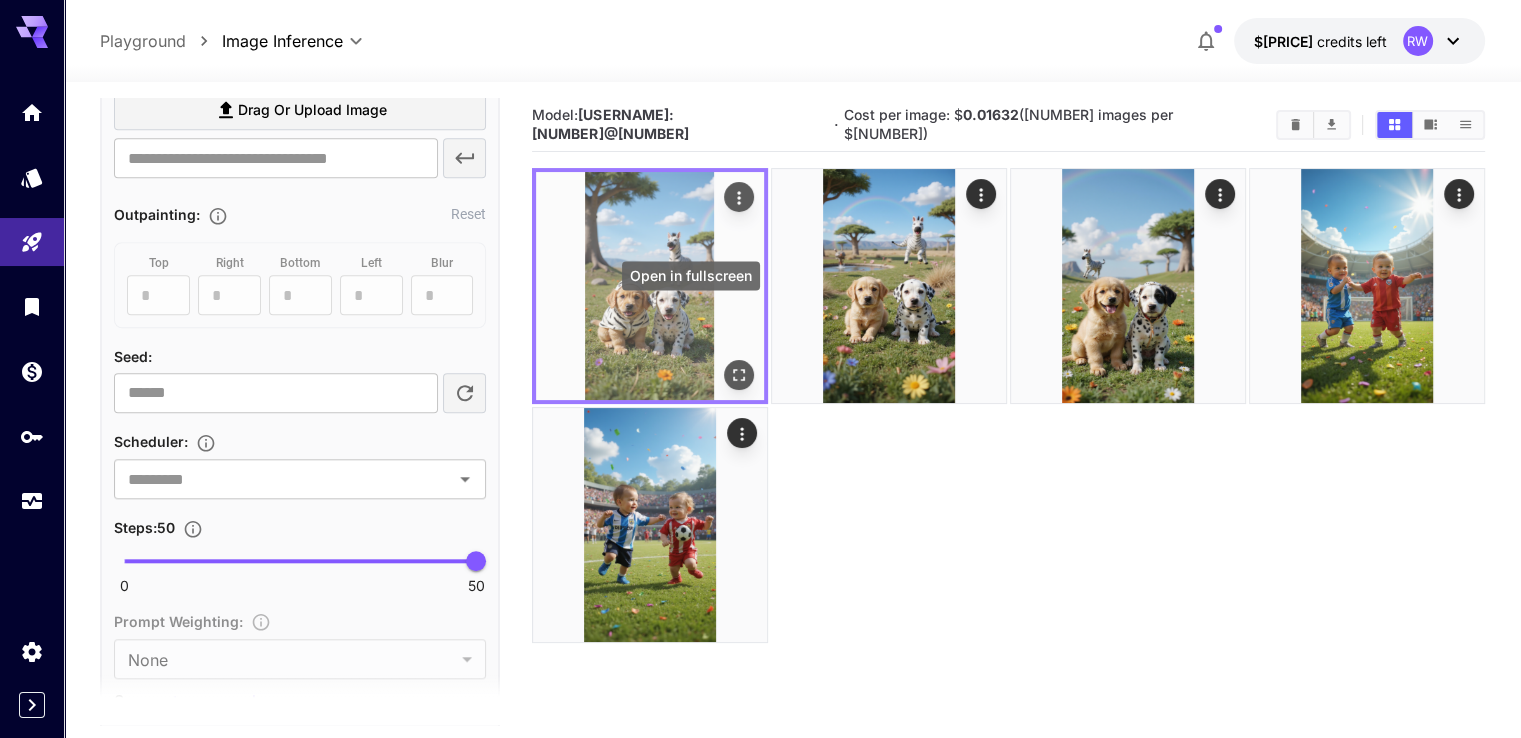 click at bounding box center [739, 375] 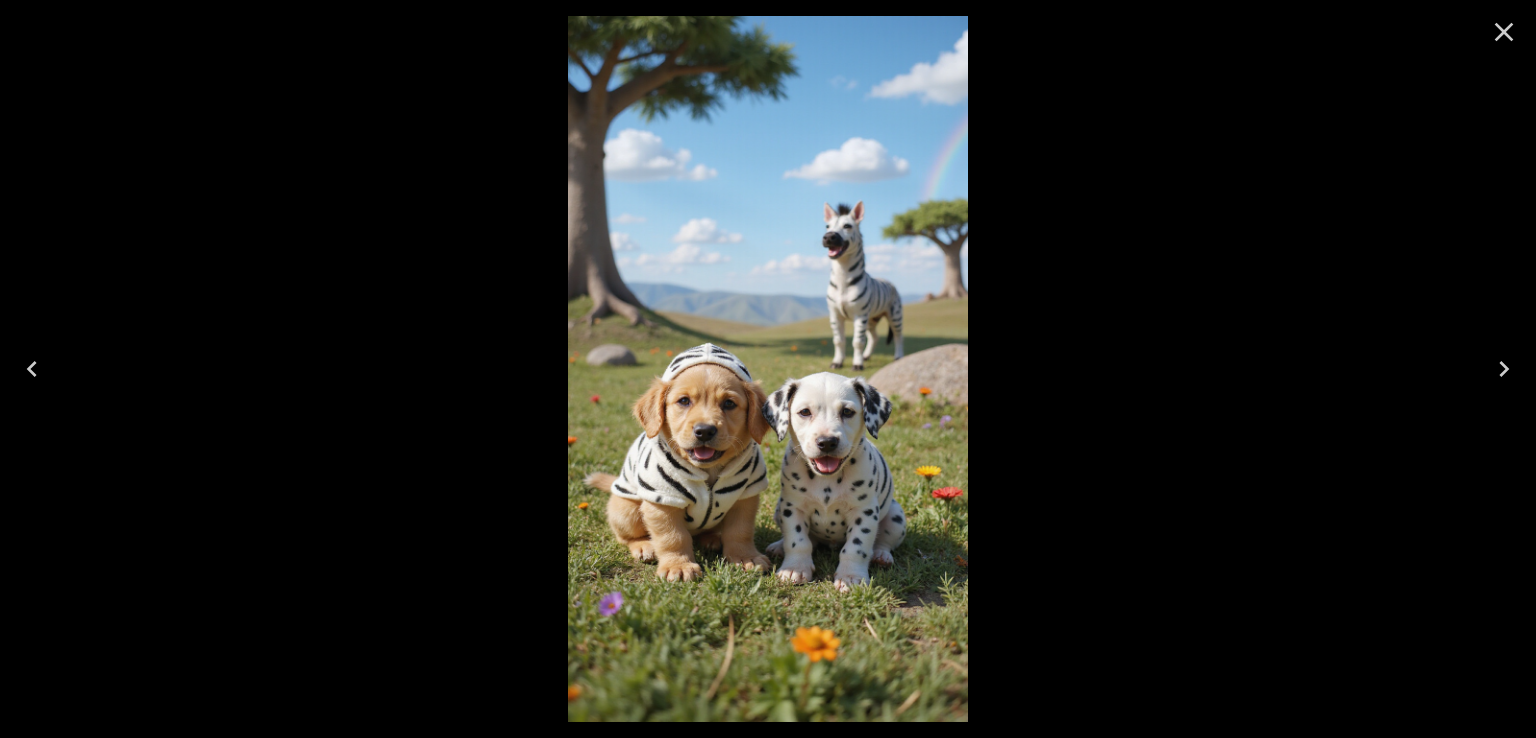 click at bounding box center [767, 369] 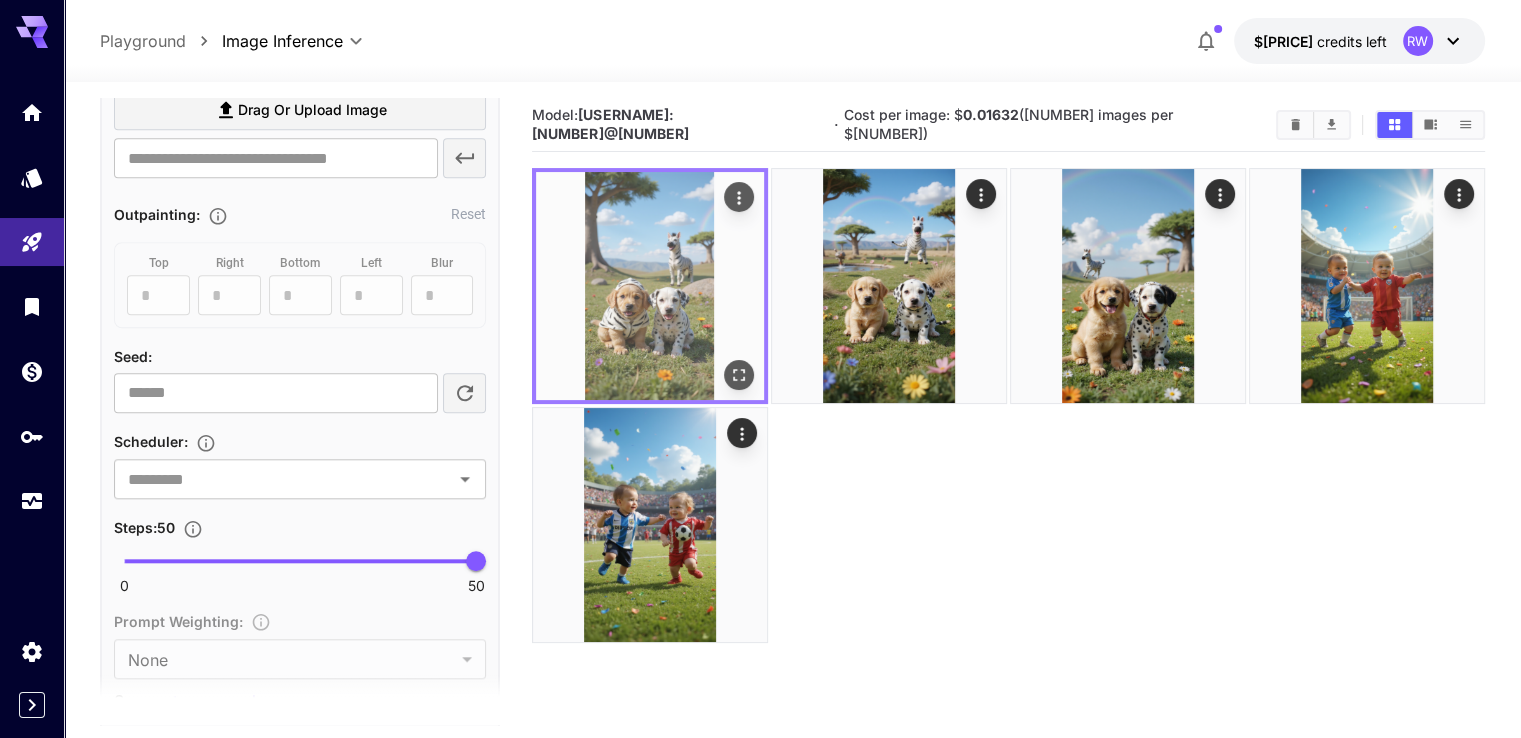click 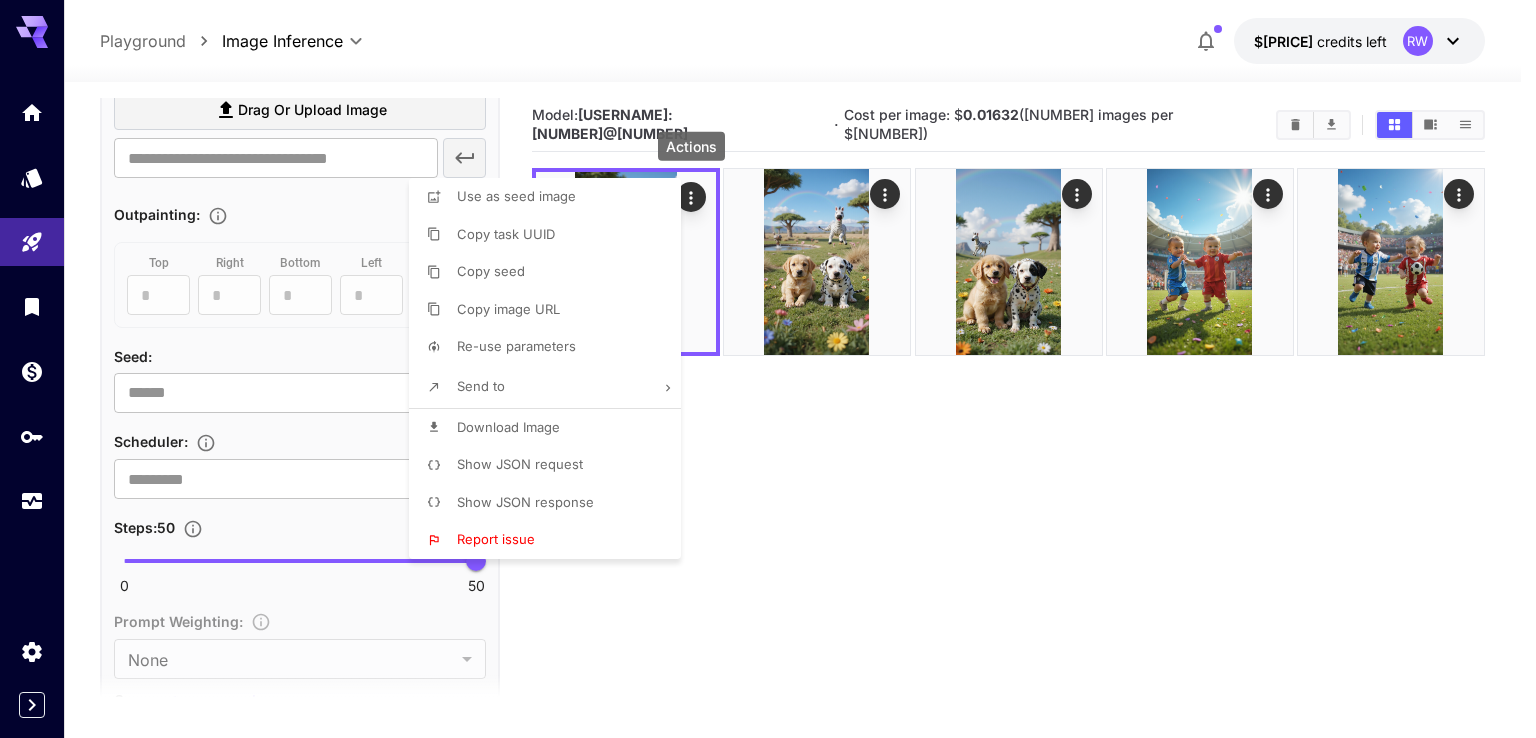 click on "Copy seed" at bounding box center (551, 272) 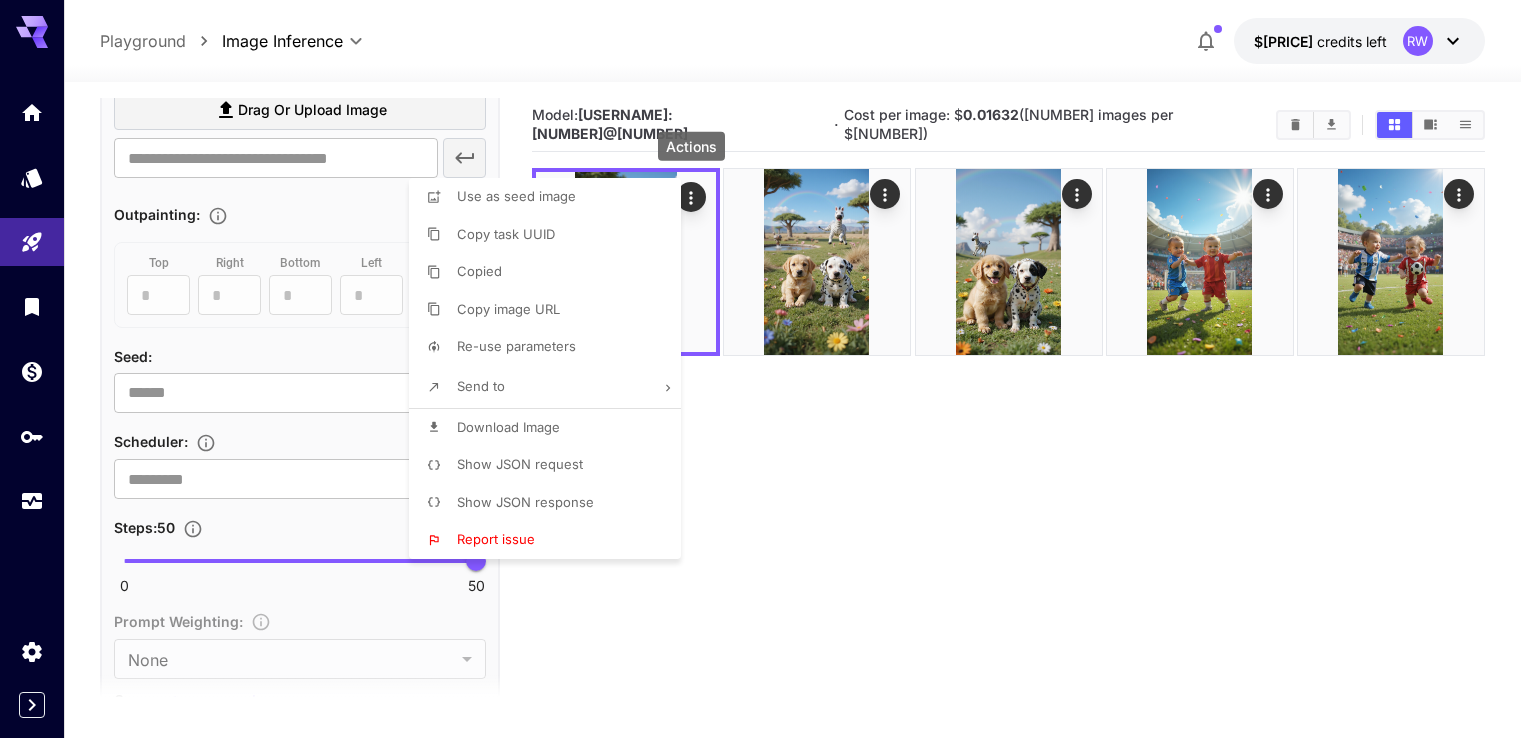 click at bounding box center [768, 369] 